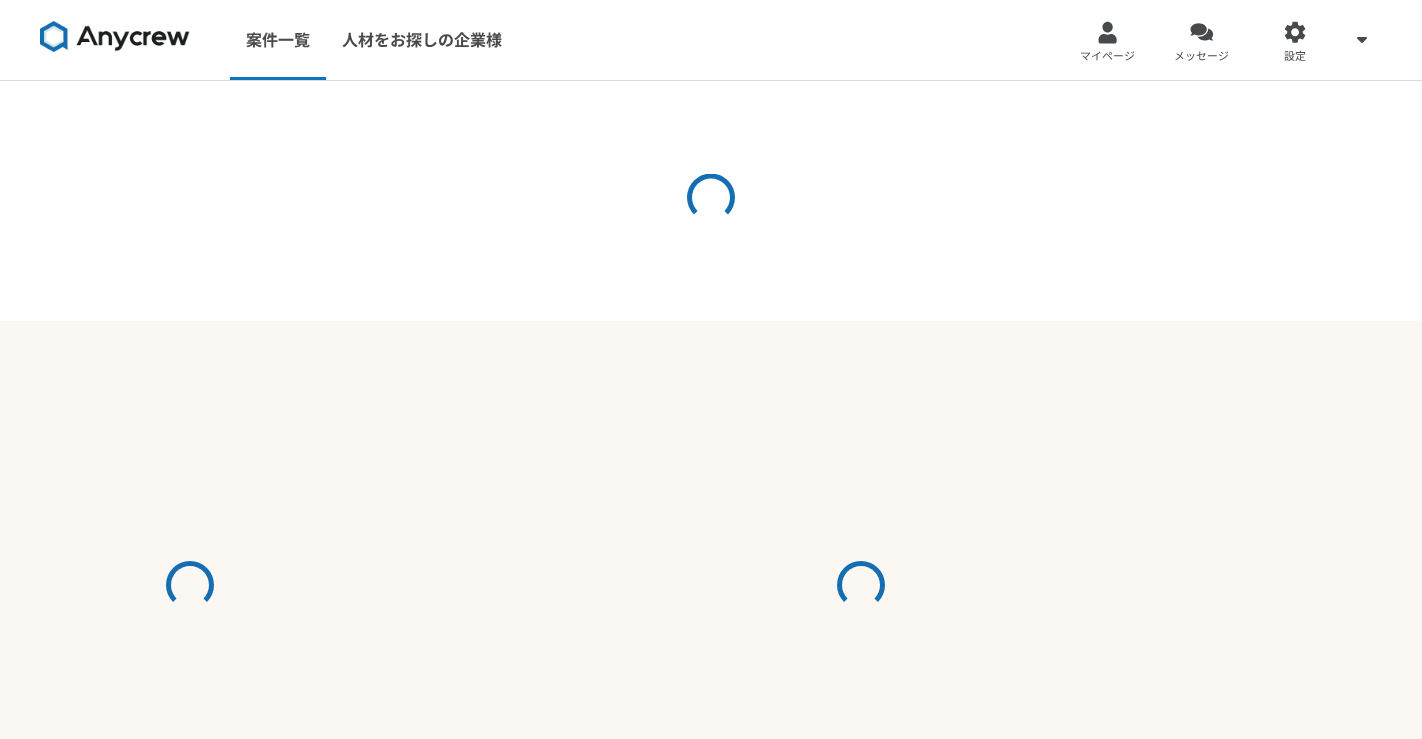 scroll, scrollTop: 0, scrollLeft: 0, axis: both 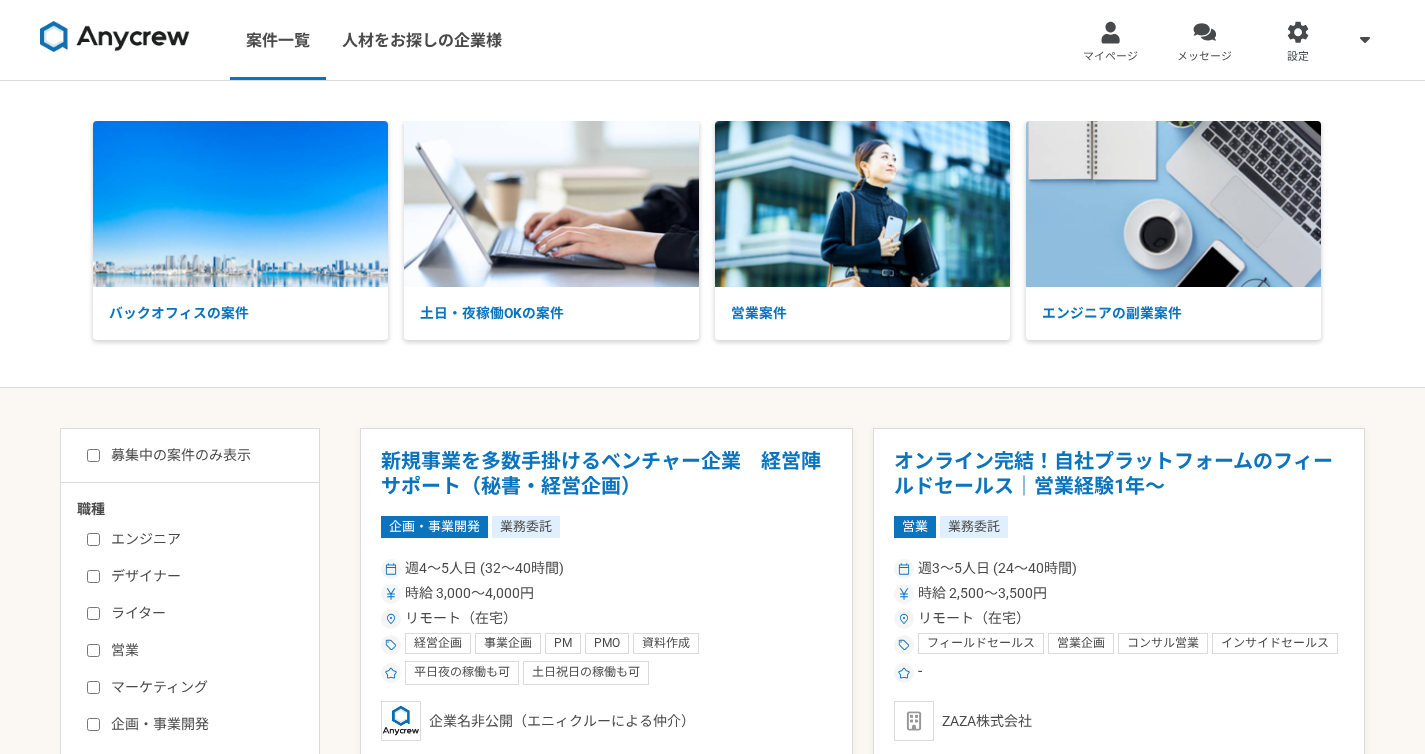 click on "募集中の案件のみ表示" at bounding box center (169, 455) 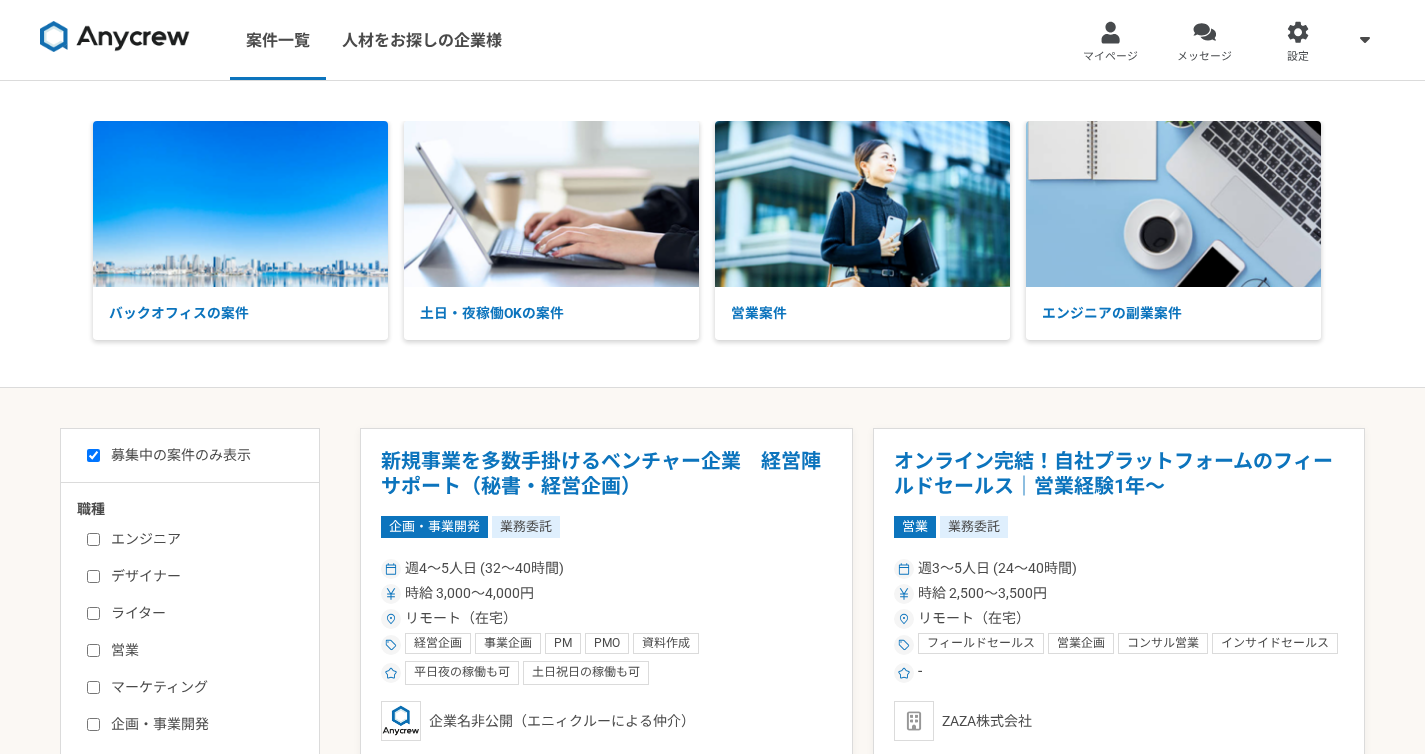 checkbox on "true" 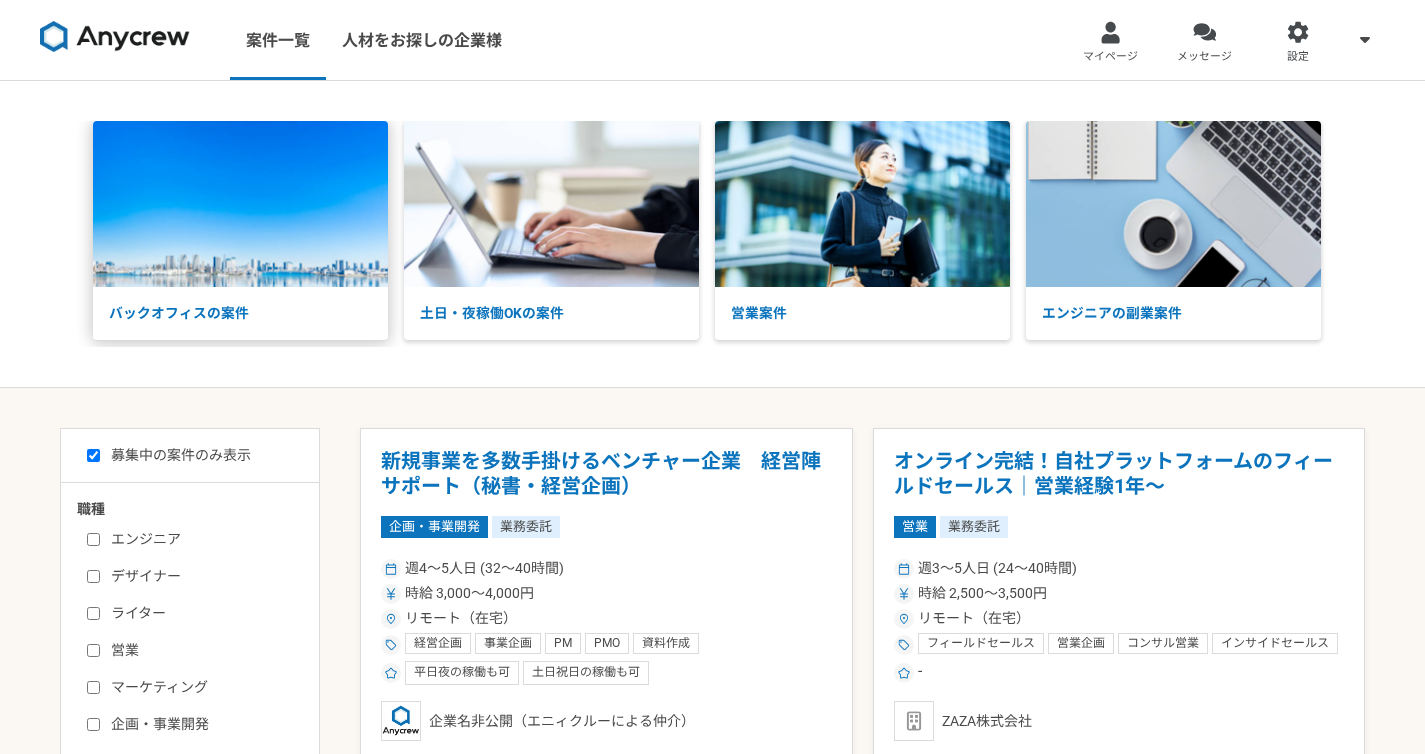 scroll, scrollTop: 303, scrollLeft: 0, axis: vertical 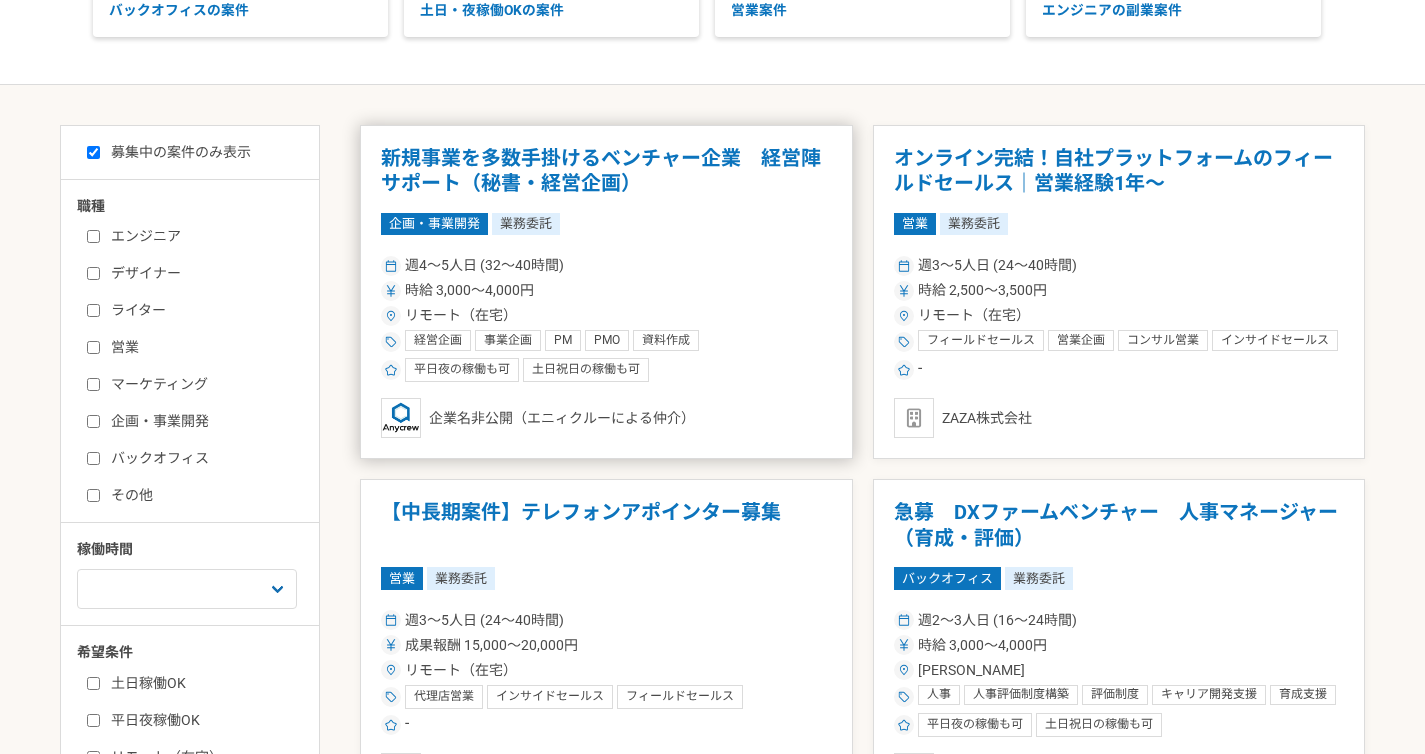 click on "リモート（在宅）" at bounding box center (606, 315) 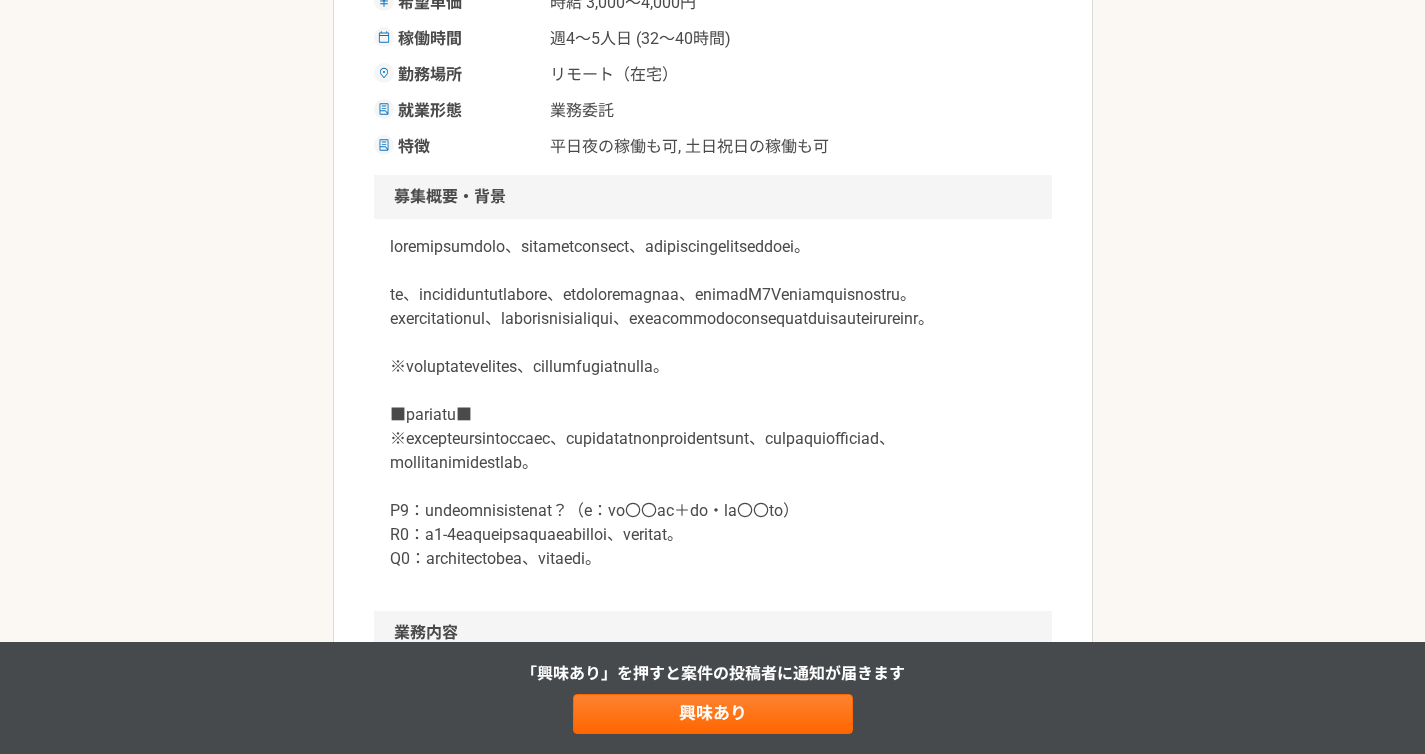 scroll, scrollTop: 505, scrollLeft: 0, axis: vertical 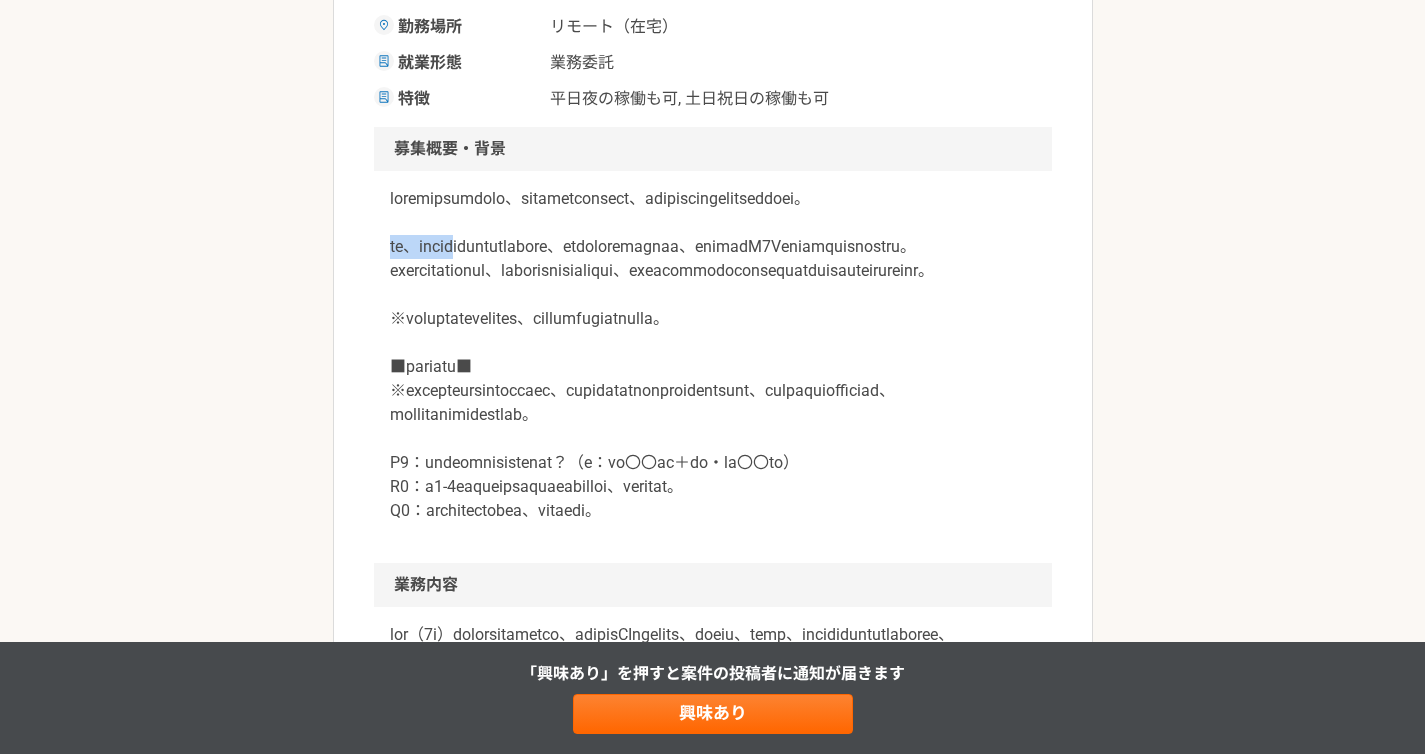 drag, startPoint x: 388, startPoint y: 273, endPoint x: 525, endPoint y: 282, distance: 137.2953 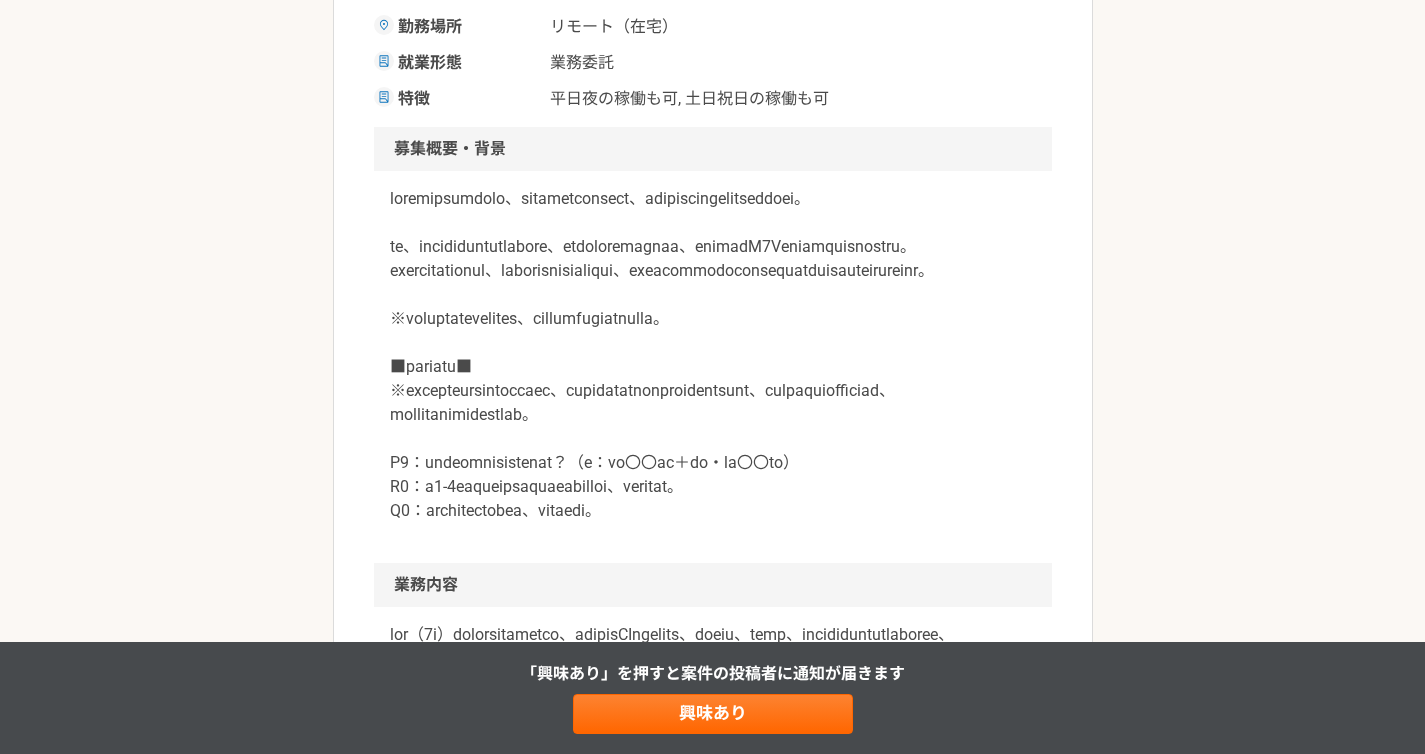 drag, startPoint x: 525, startPoint y: 282, endPoint x: 563, endPoint y: 273, distance: 39.051247 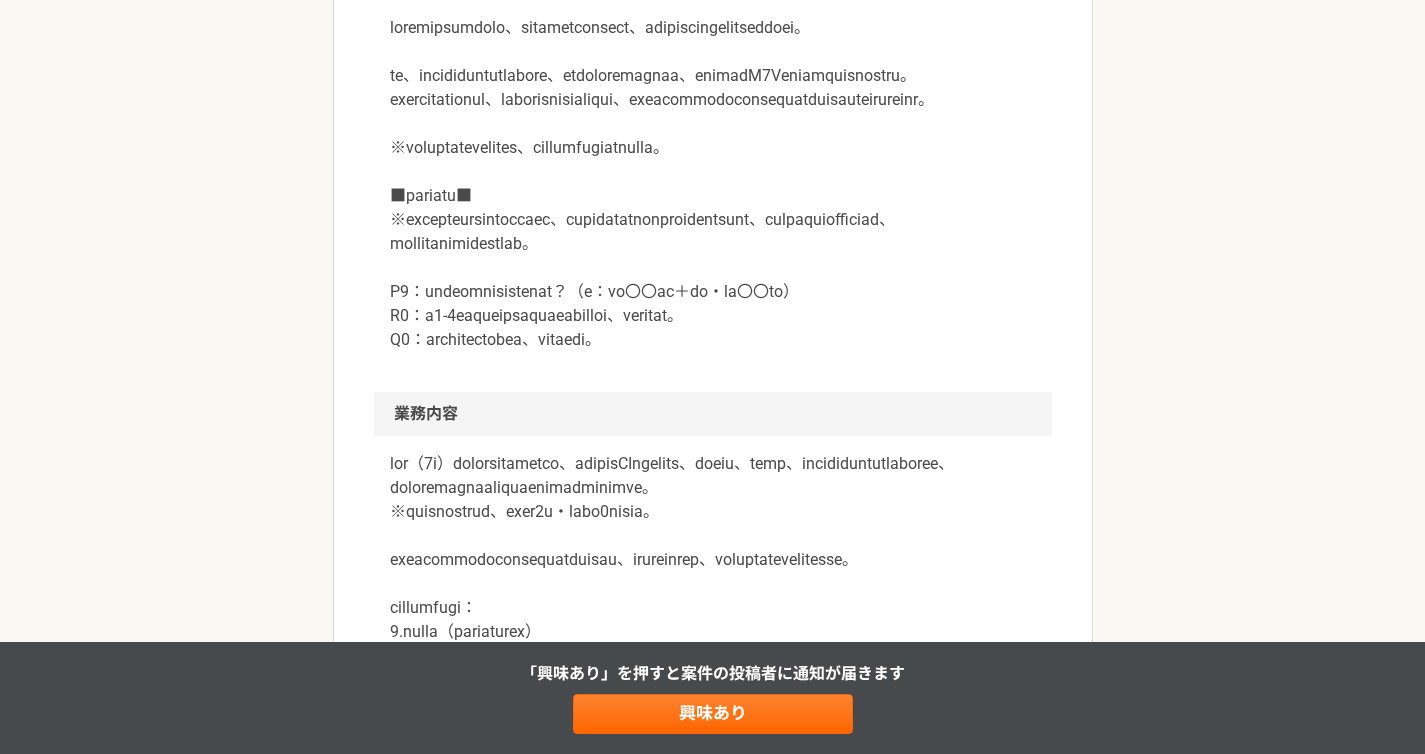 scroll, scrollTop: 702, scrollLeft: 0, axis: vertical 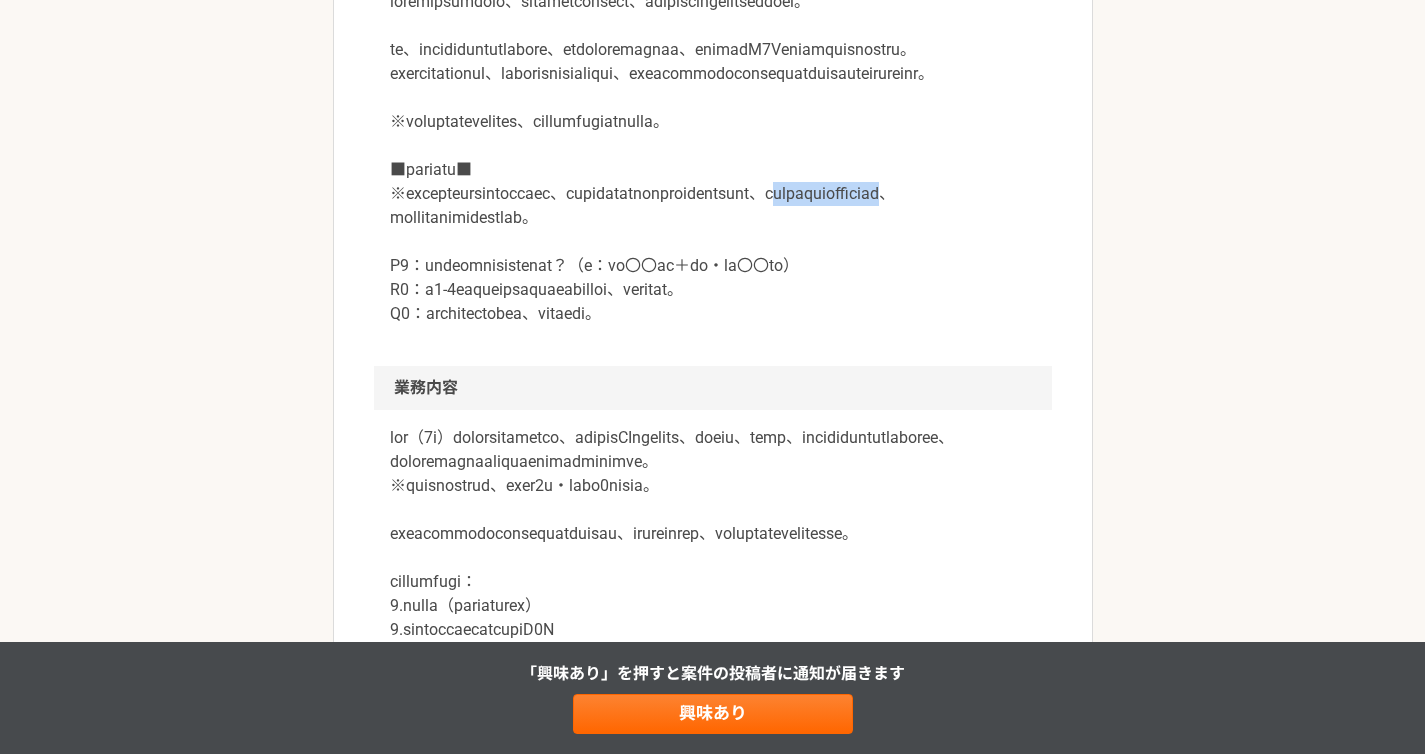drag, startPoint x: 544, startPoint y: 284, endPoint x: 761, endPoint y: 294, distance: 217.23029 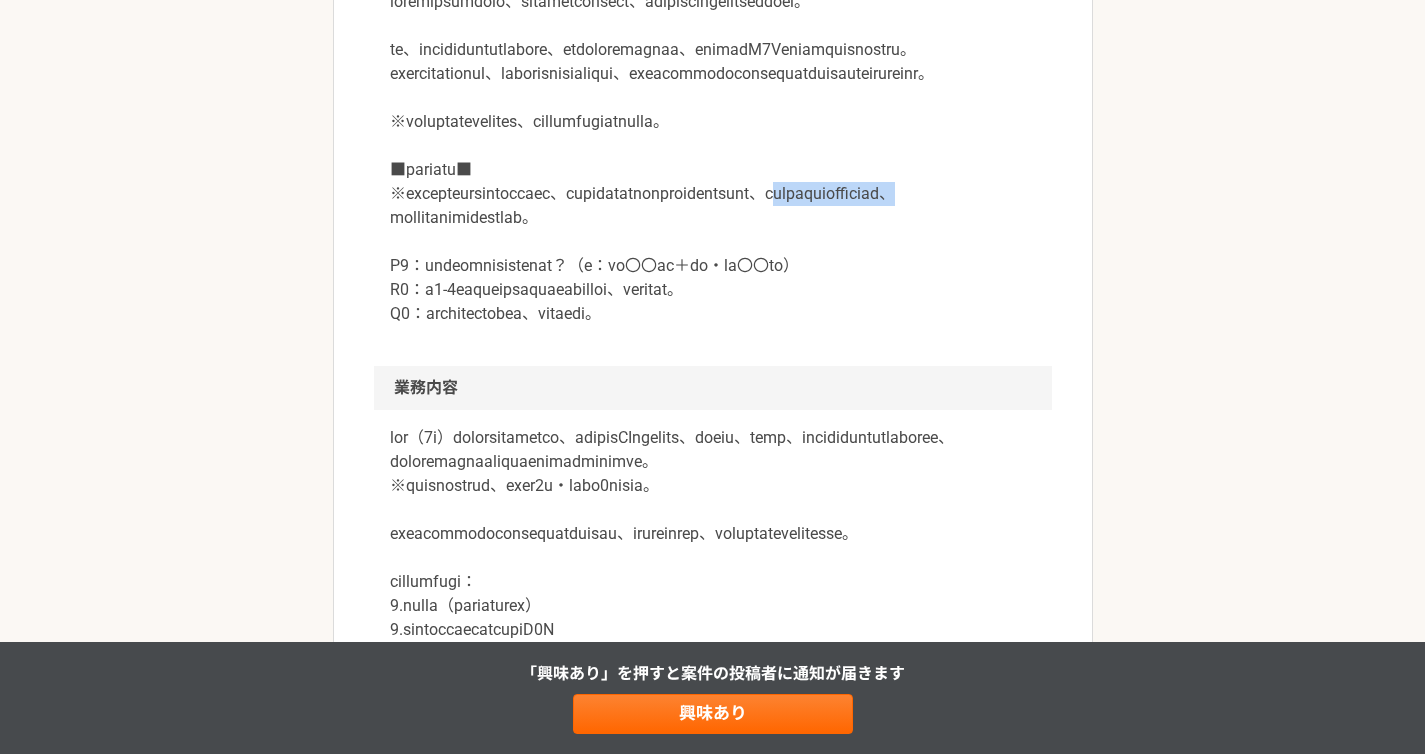 click at bounding box center [713, 158] 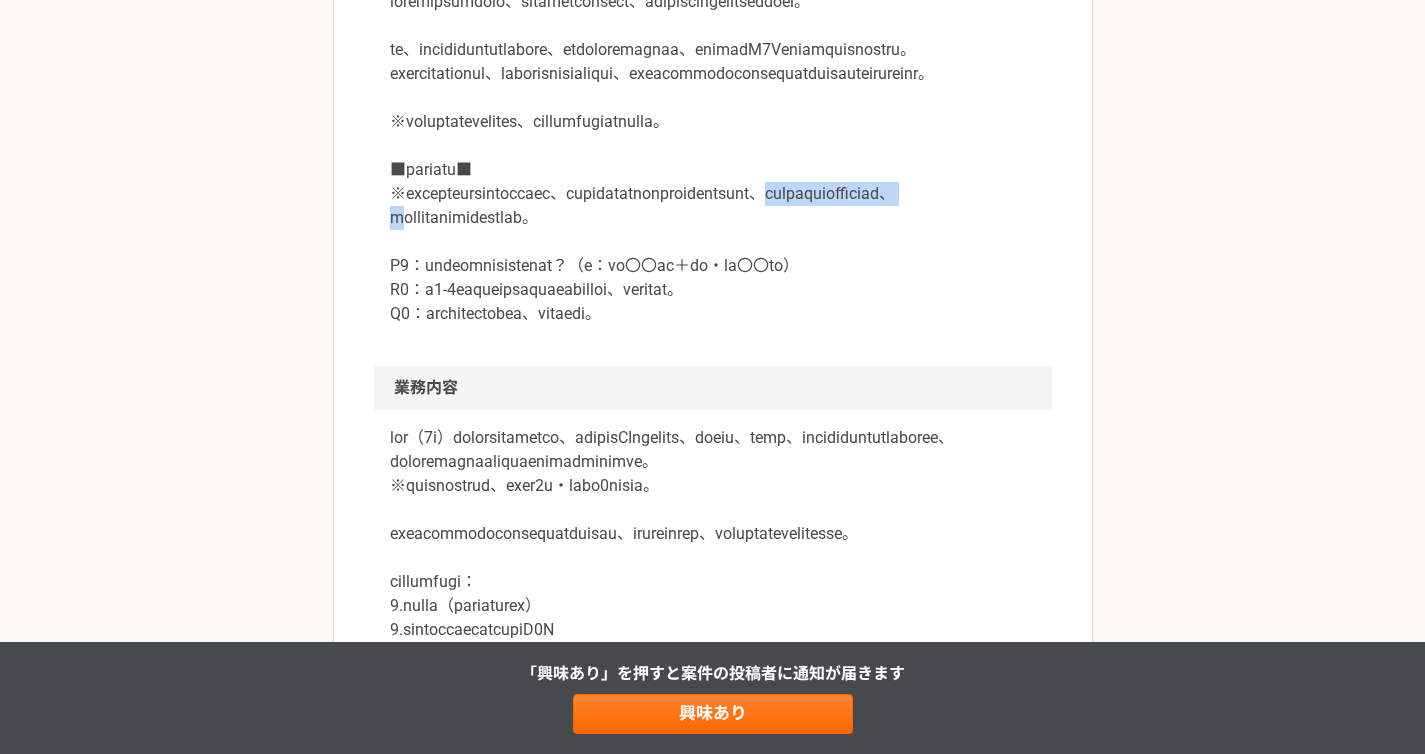 drag, startPoint x: 761, startPoint y: 294, endPoint x: 479, endPoint y: 284, distance: 282.17725 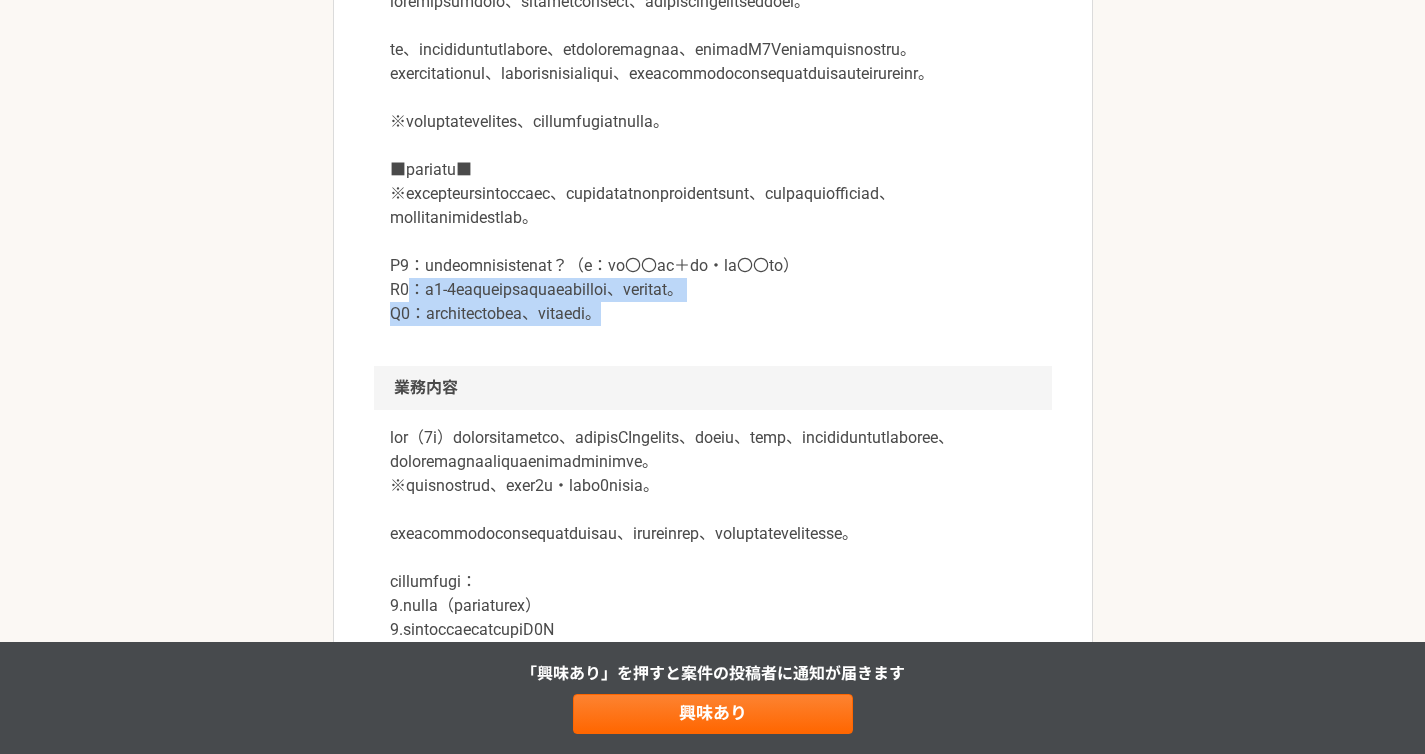 drag, startPoint x: 410, startPoint y: 386, endPoint x: 847, endPoint y: 402, distance: 437.29282 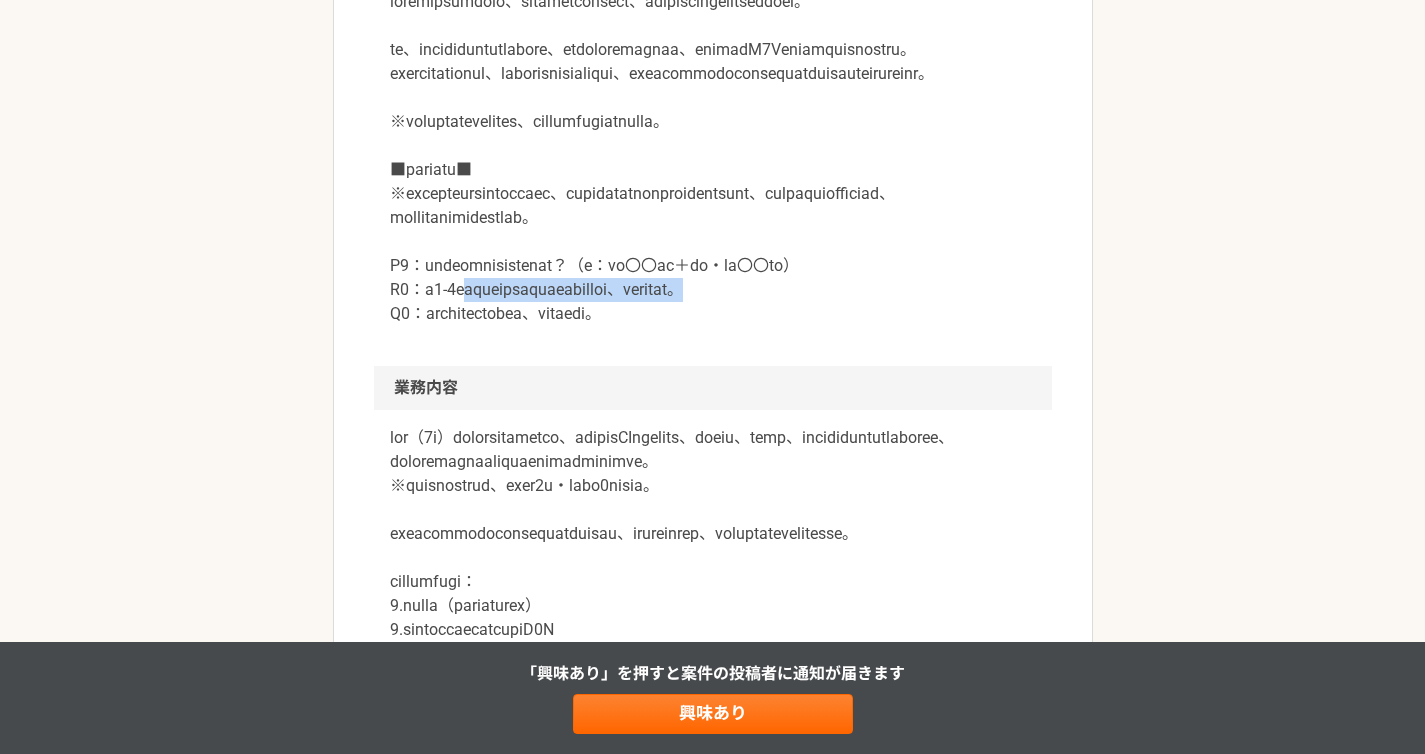 drag, startPoint x: 924, startPoint y: 395, endPoint x: 472, endPoint y: 376, distance: 452.39917 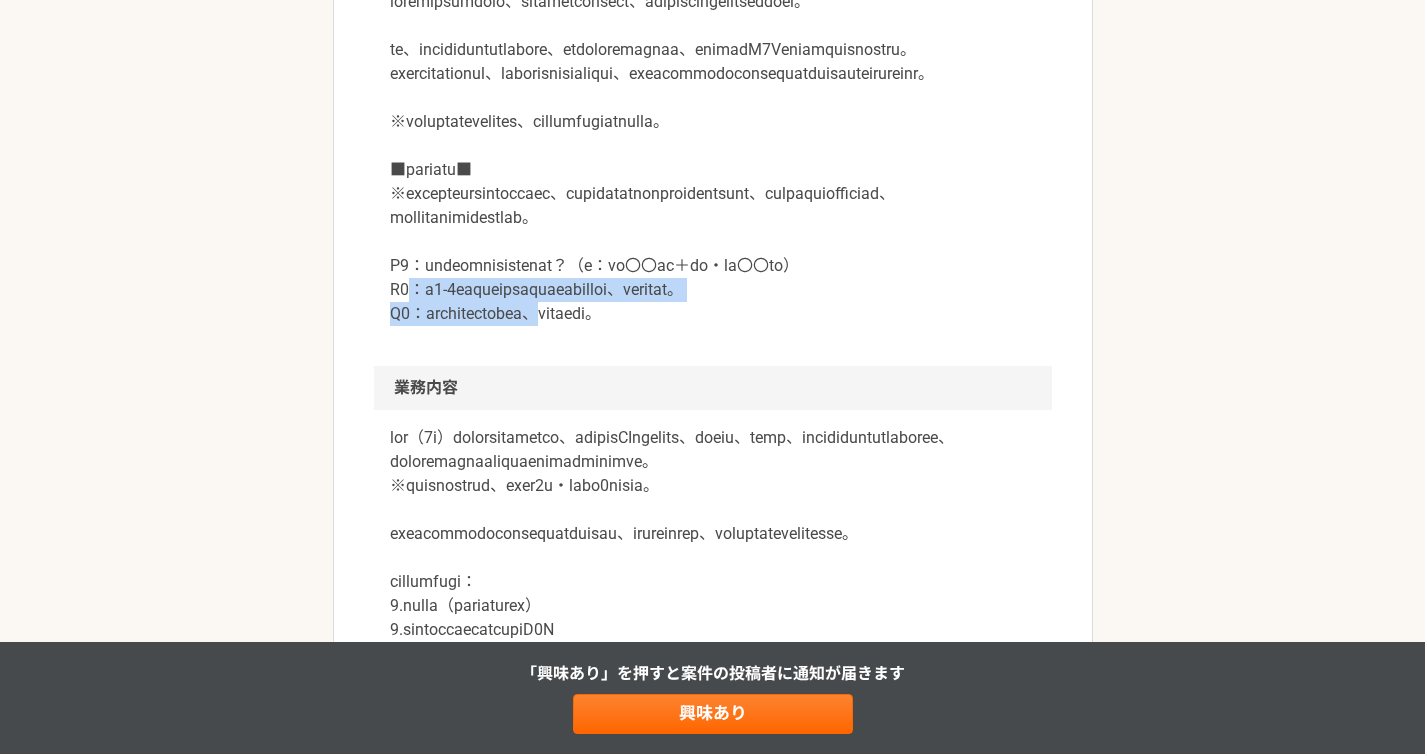 drag, startPoint x: 410, startPoint y: 394, endPoint x: 655, endPoint y: 413, distance: 245.73563 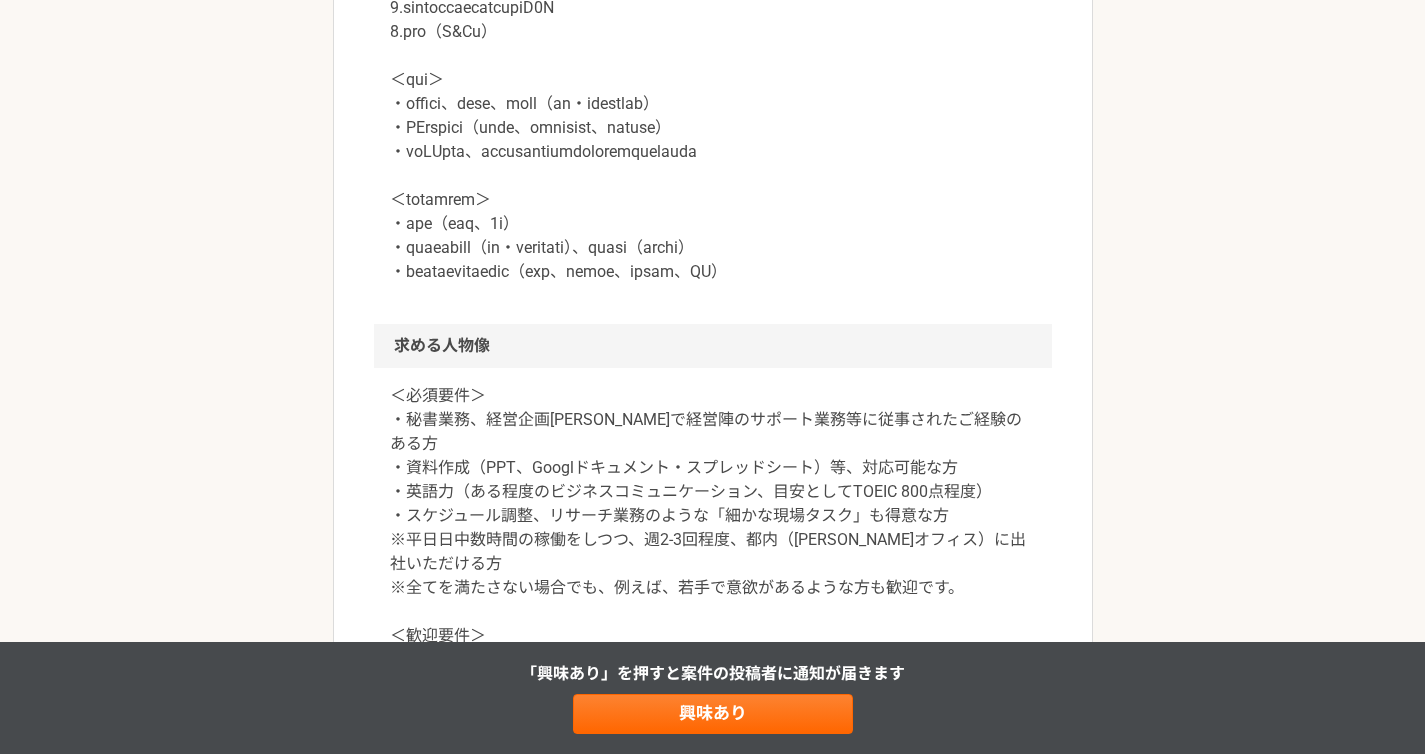 scroll, scrollTop: 932, scrollLeft: 0, axis: vertical 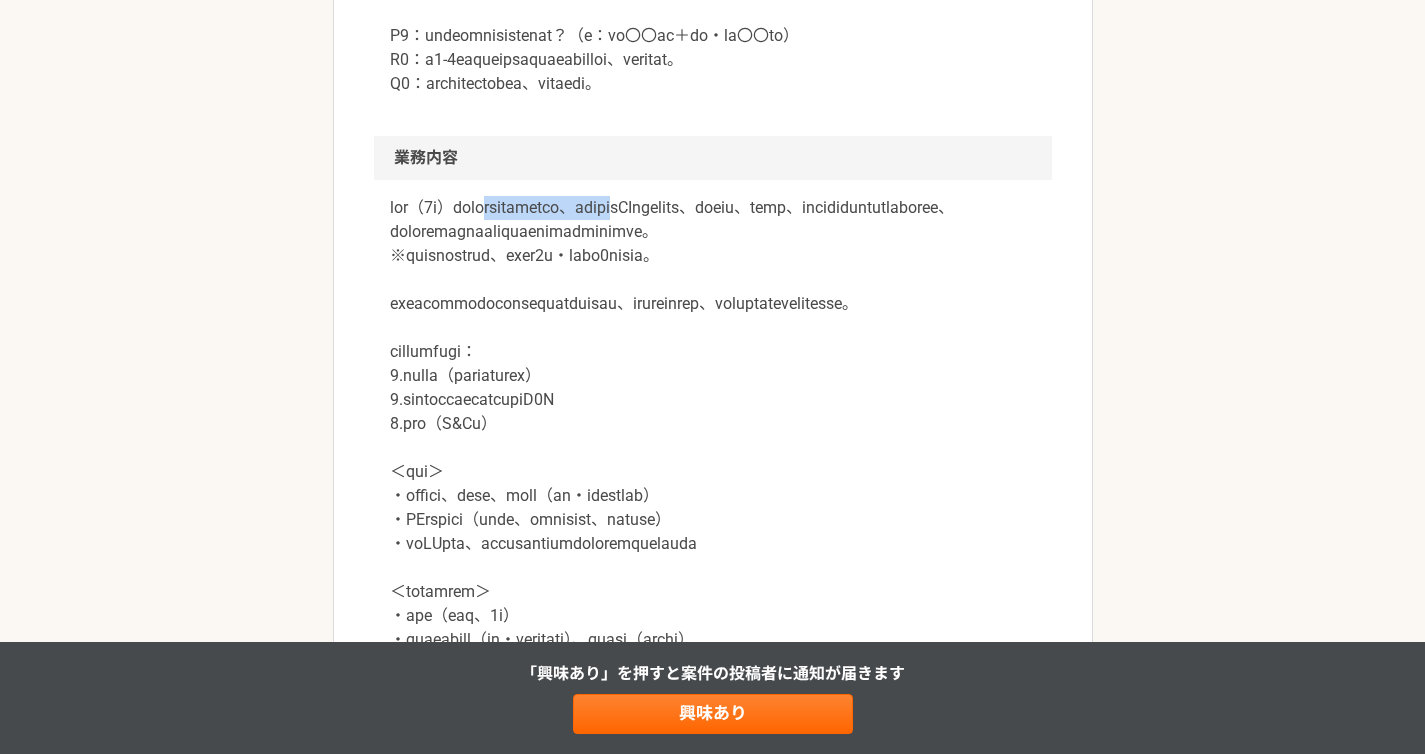 drag, startPoint x: 551, startPoint y: 307, endPoint x: 818, endPoint y: 304, distance: 267.01685 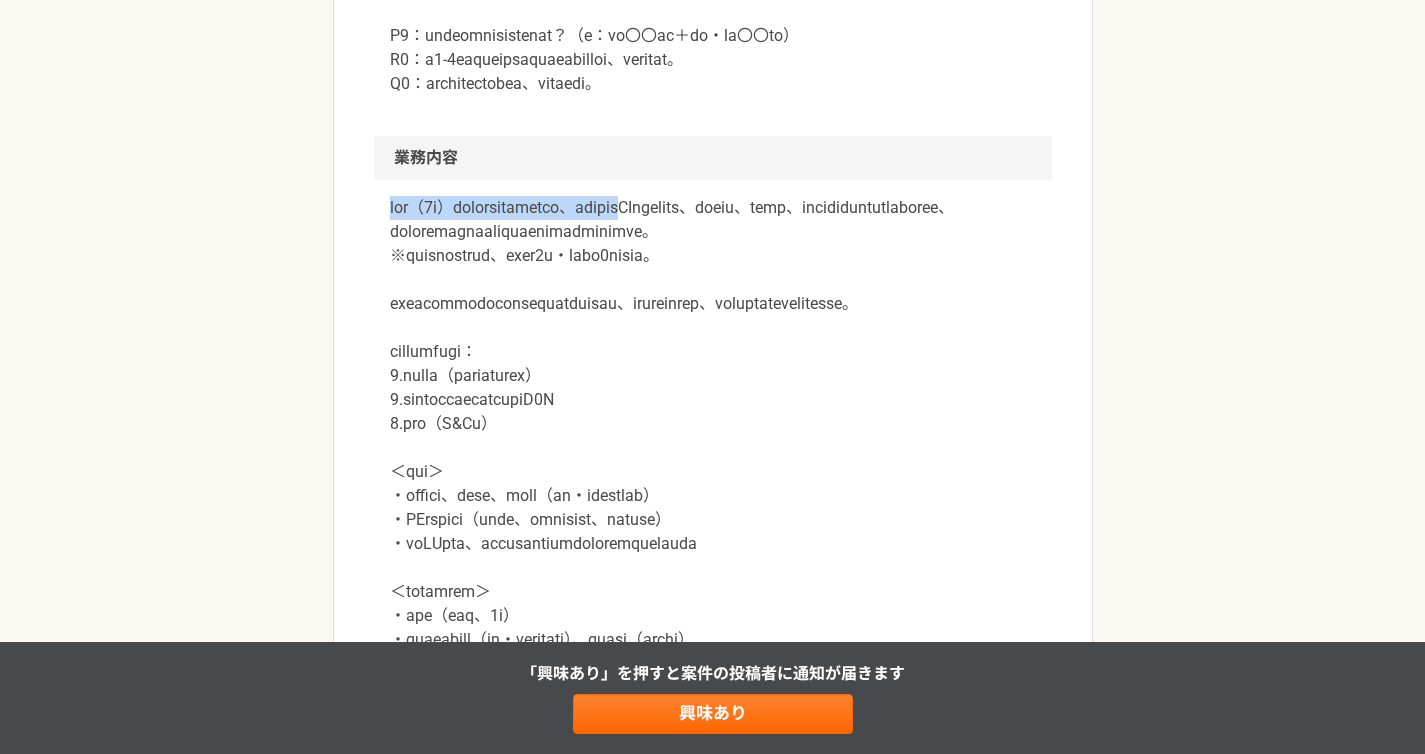 drag, startPoint x: 818, startPoint y: 304, endPoint x: 368, endPoint y: 312, distance: 450.0711 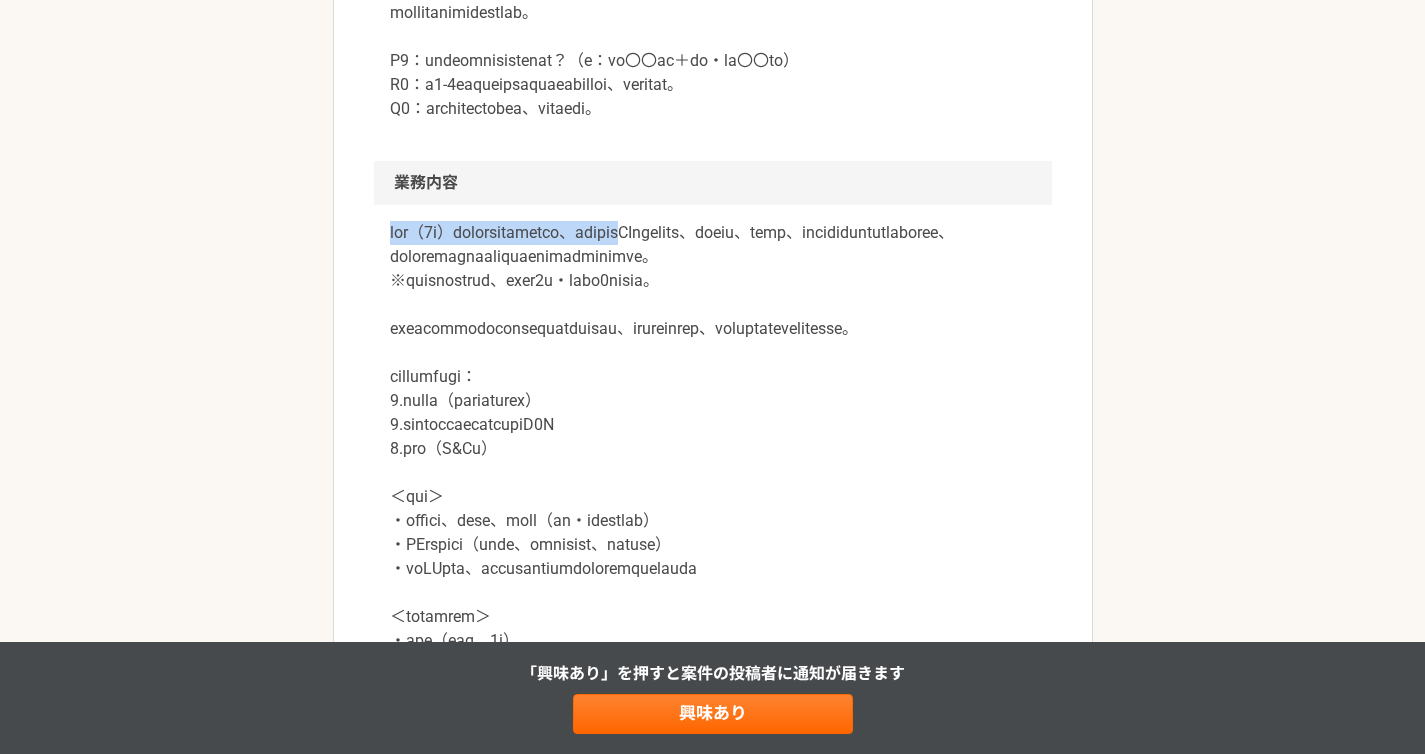 scroll, scrollTop: 365, scrollLeft: 0, axis: vertical 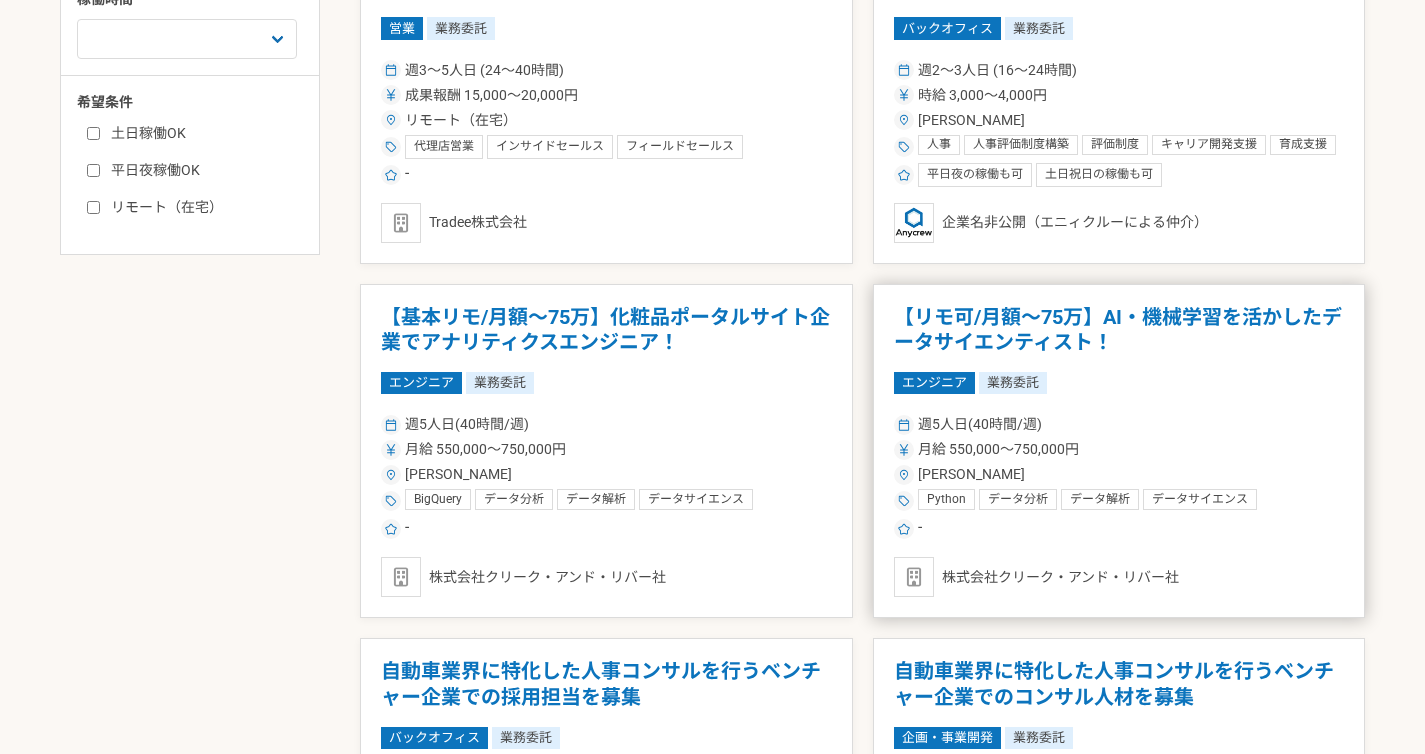 click on "[PERSON_NAME]" at bounding box center (1119, 474) 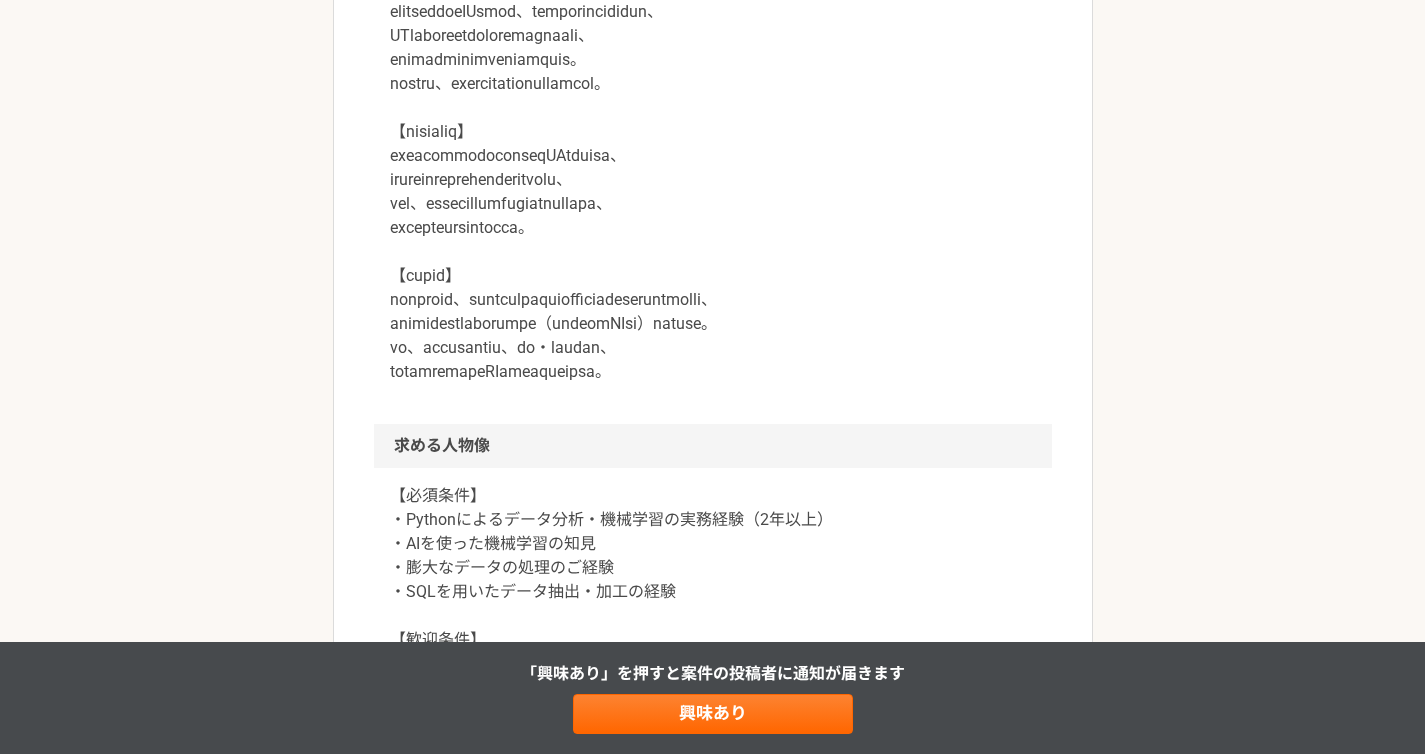 scroll, scrollTop: 1010, scrollLeft: 0, axis: vertical 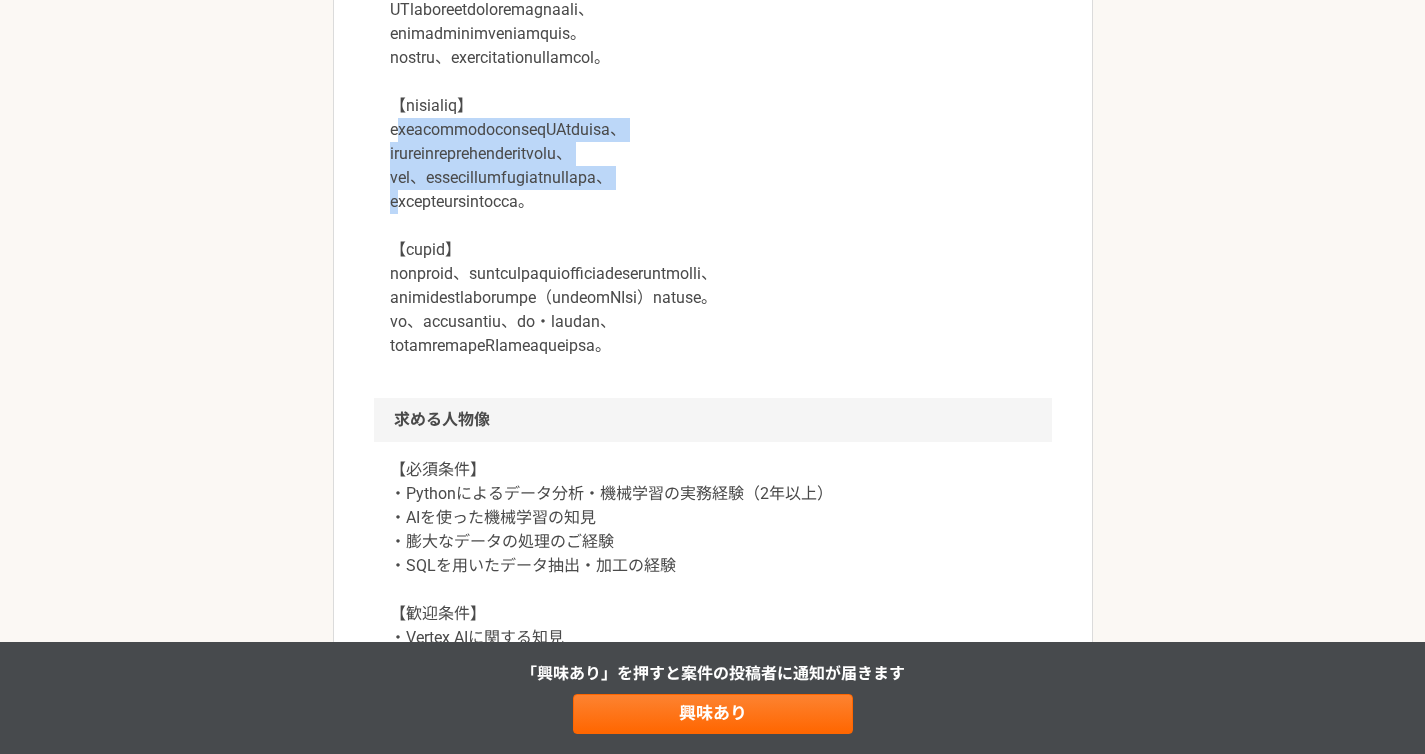 drag, startPoint x: 404, startPoint y: 146, endPoint x: 404, endPoint y: 205, distance: 59 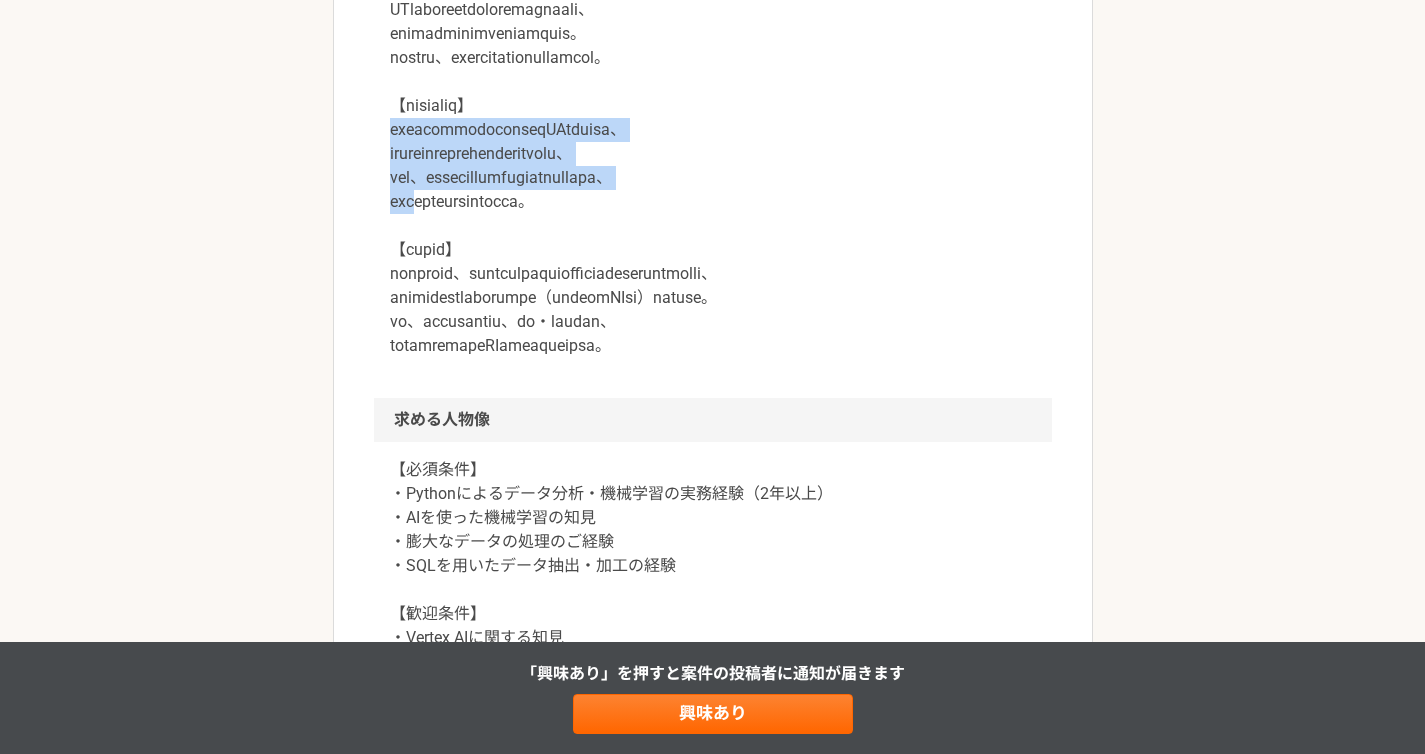 drag, startPoint x: 404, startPoint y: 205, endPoint x: 380, endPoint y: 130, distance: 78.74643 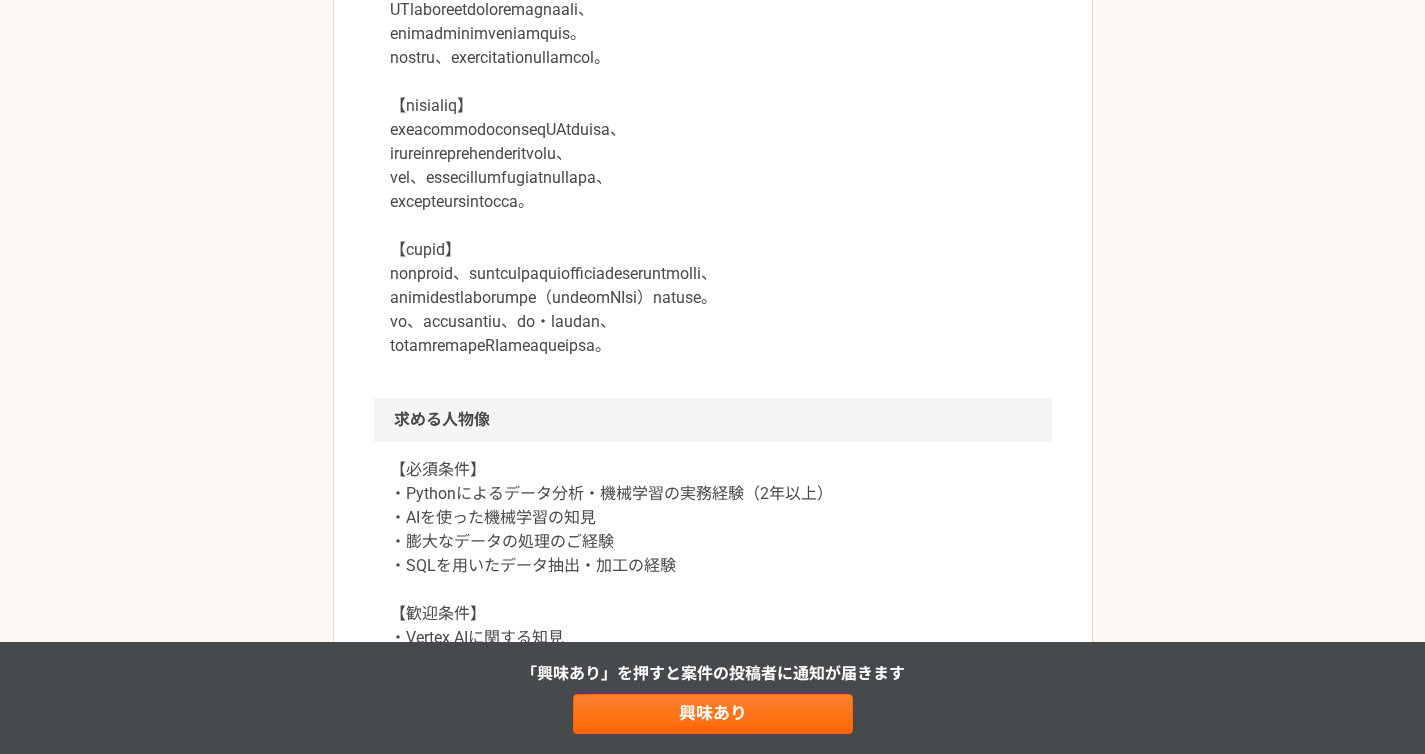 click at bounding box center [713, 142] 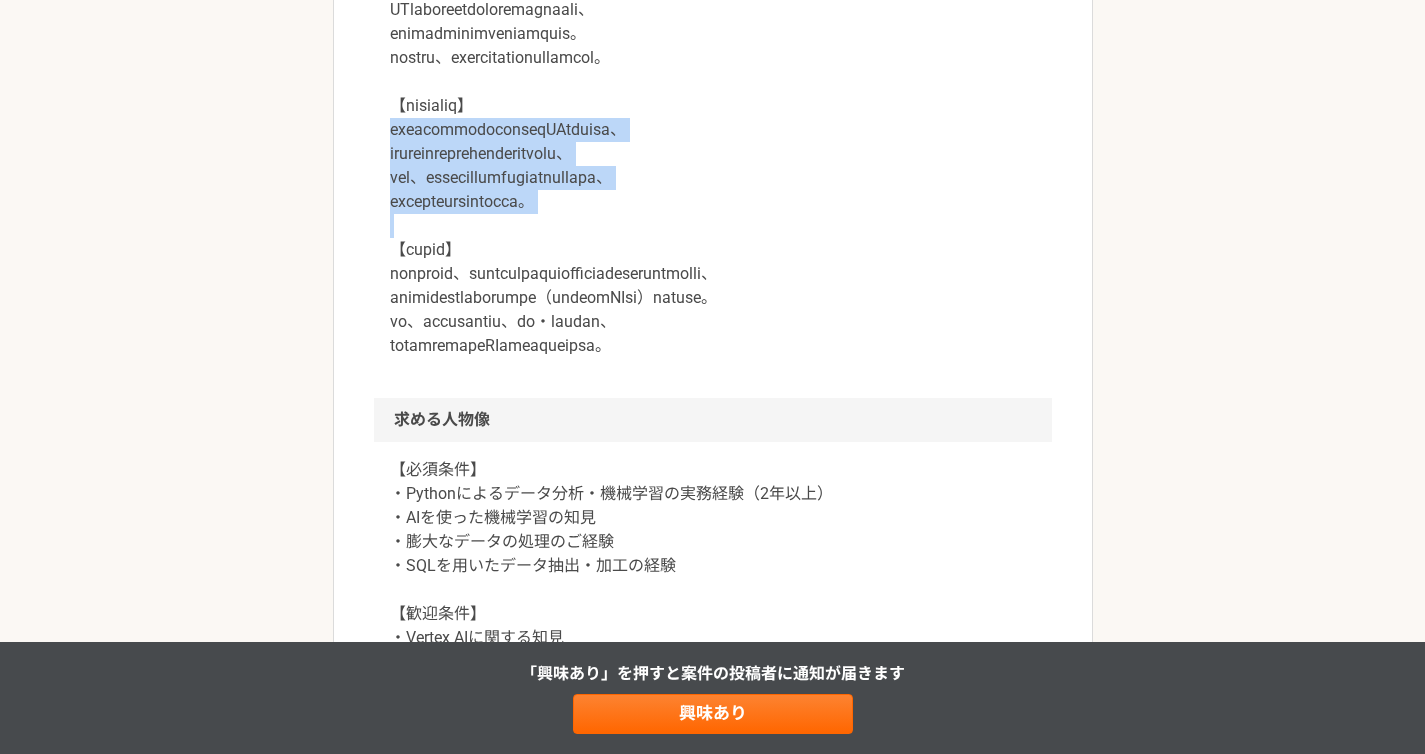 drag, startPoint x: 380, startPoint y: 129, endPoint x: 404, endPoint y: 217, distance: 91.214035 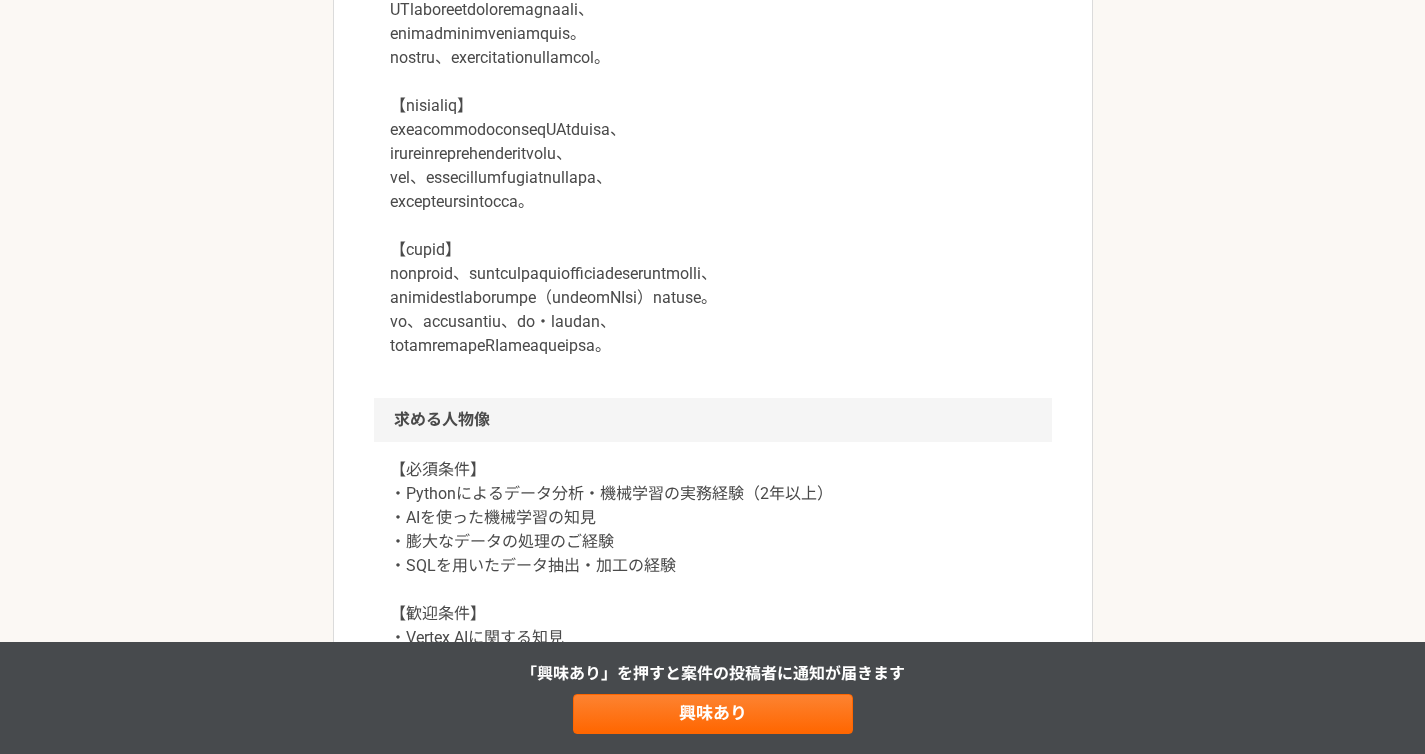scroll, scrollTop: 1055, scrollLeft: 0, axis: vertical 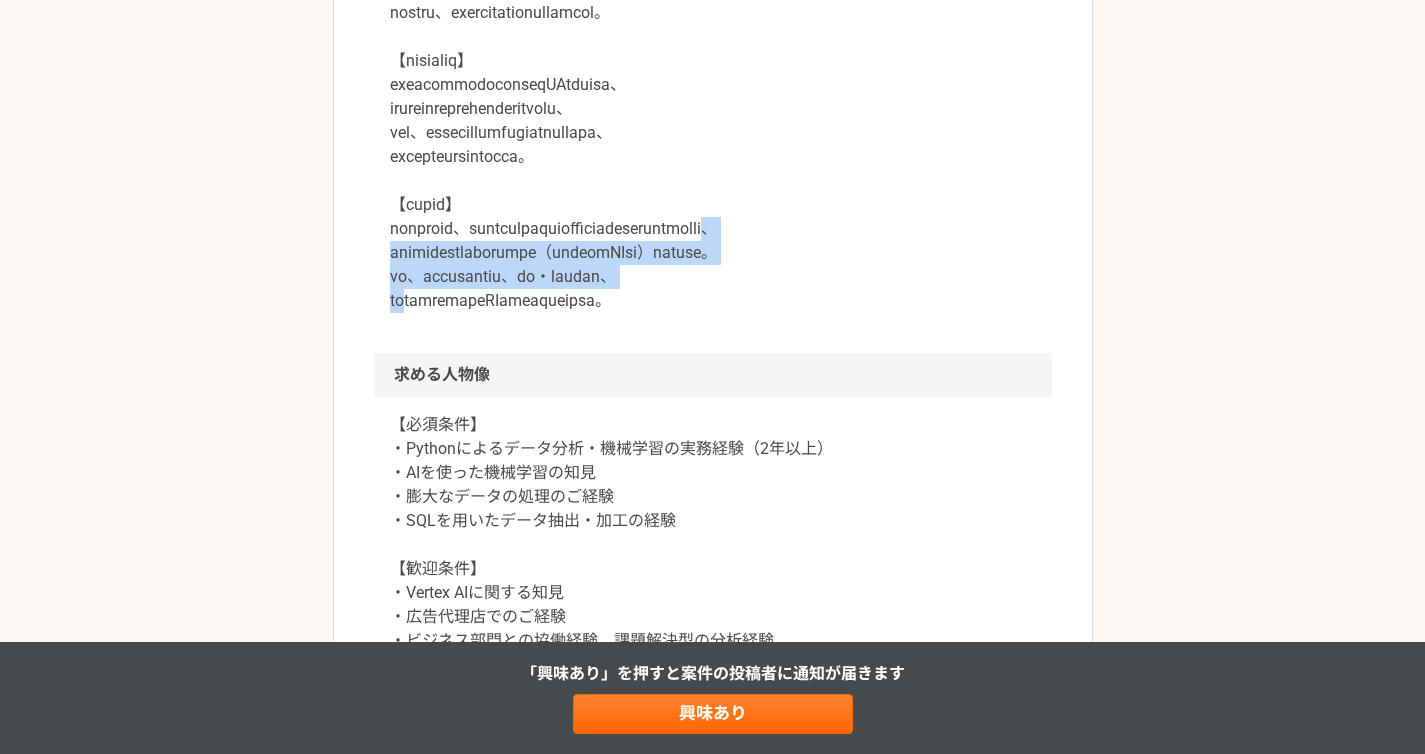drag, startPoint x: 403, startPoint y: 264, endPoint x: 416, endPoint y: 318, distance: 55.542778 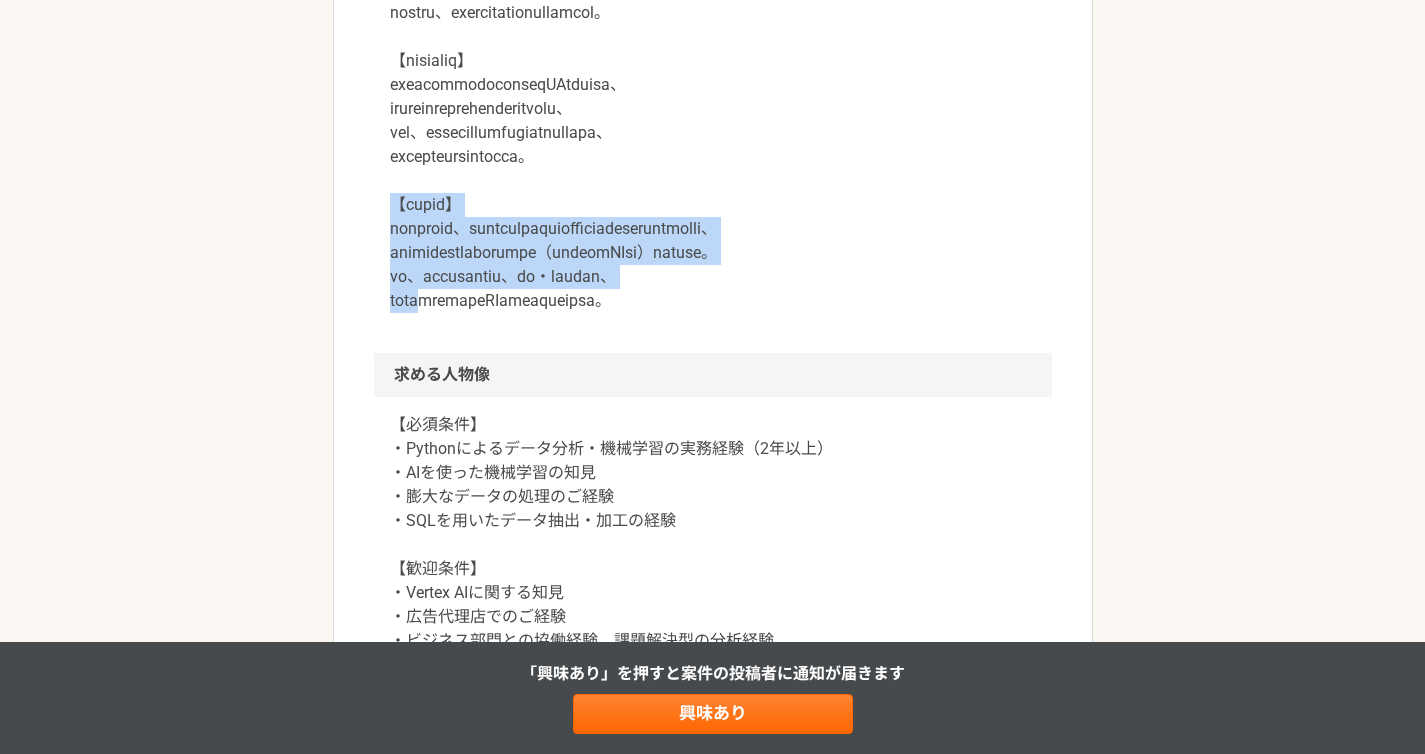 drag, startPoint x: 416, startPoint y: 318, endPoint x: 391, endPoint y: 213, distance: 107.935165 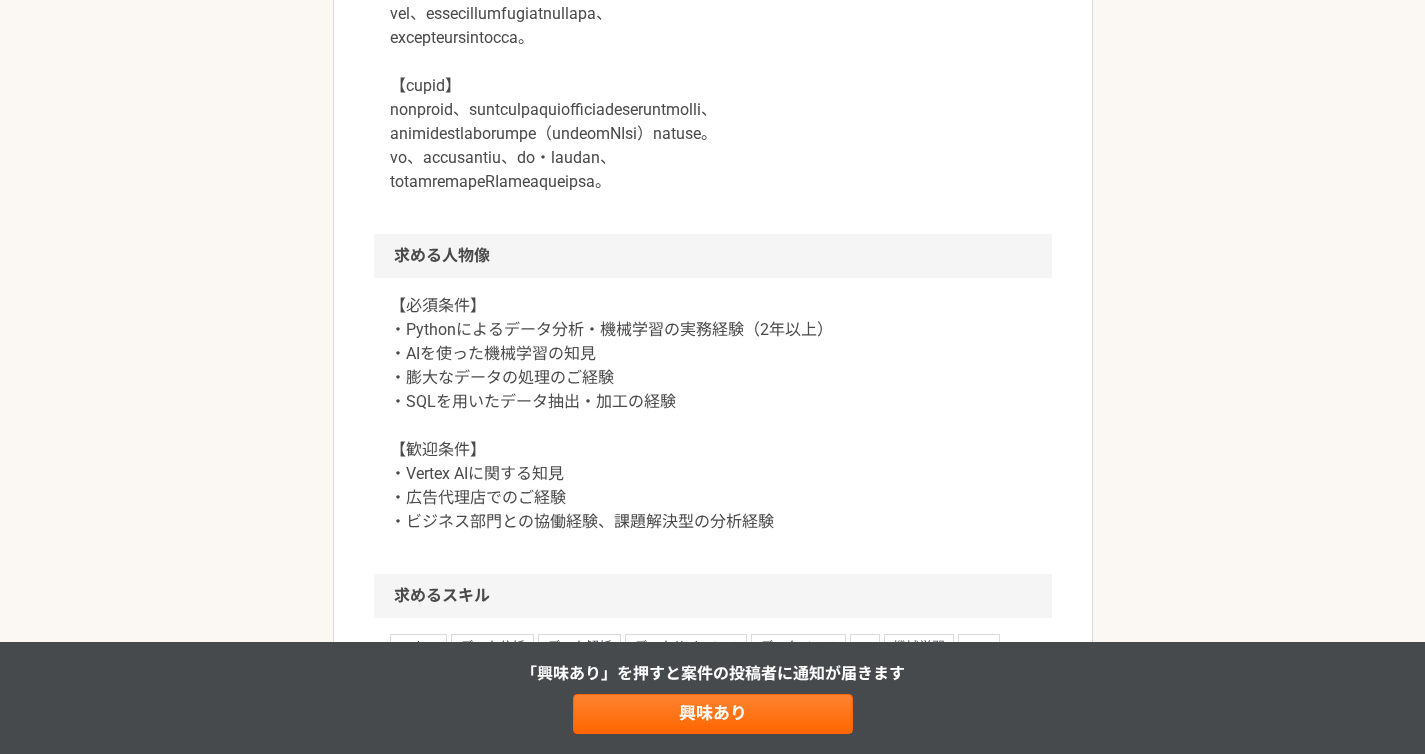 scroll, scrollTop: 1522, scrollLeft: 0, axis: vertical 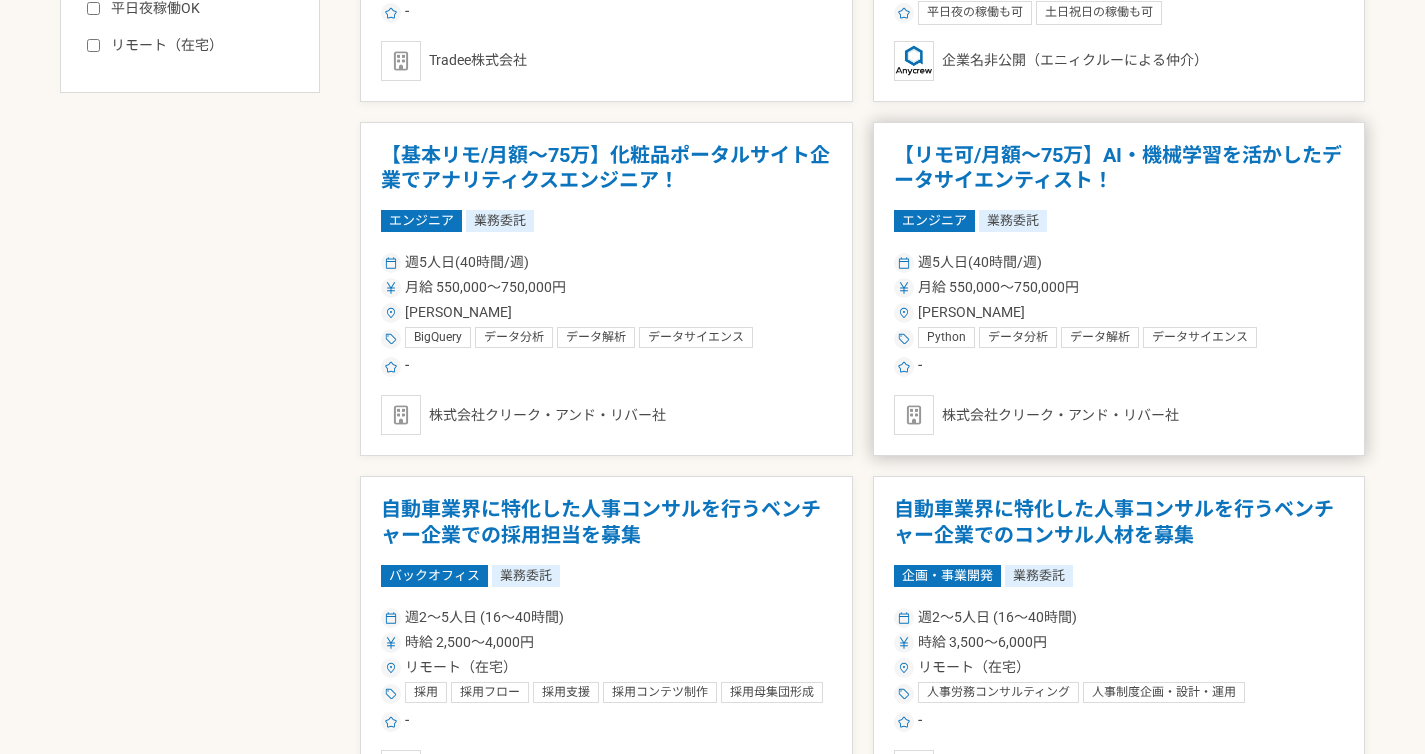 click on "エンジニア 業務委託" at bounding box center [1119, 221] 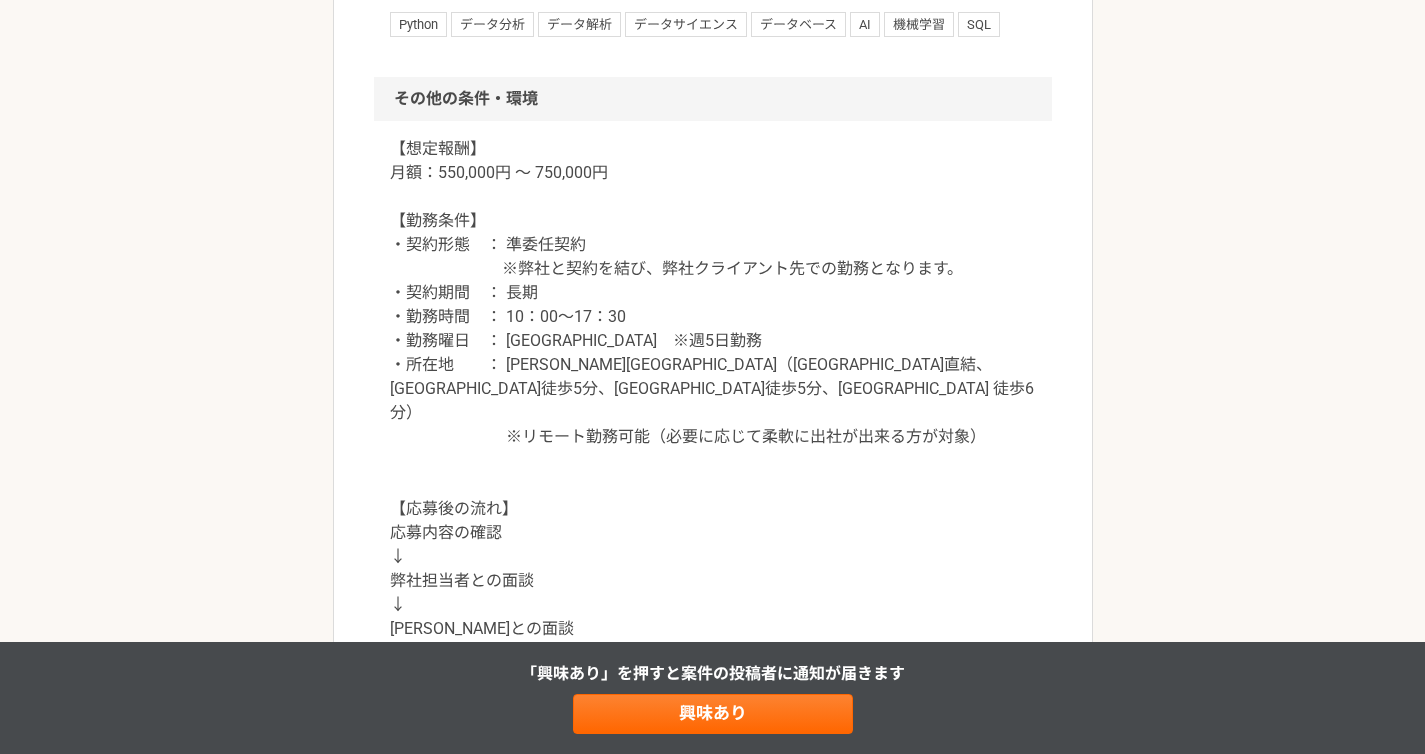 scroll, scrollTop: 1369, scrollLeft: 0, axis: vertical 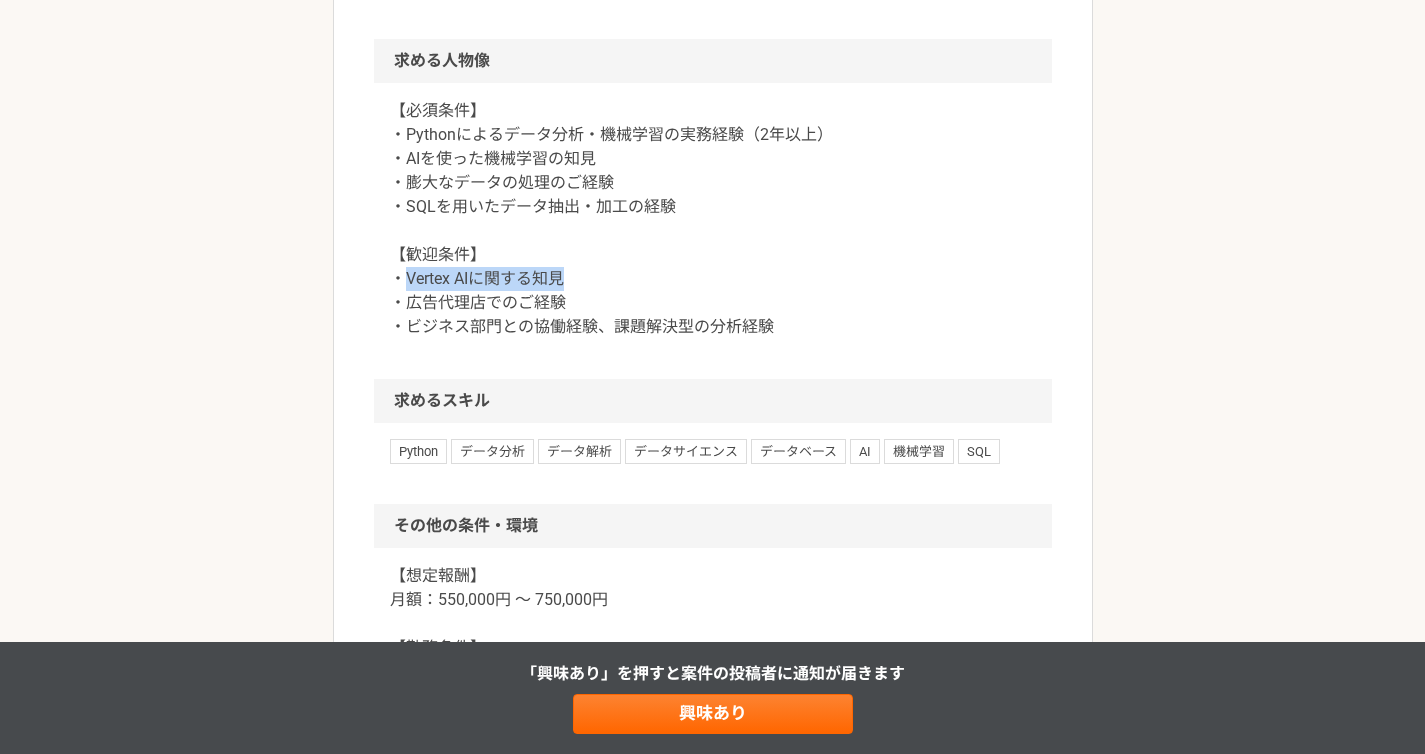 drag, startPoint x: 409, startPoint y: 308, endPoint x: 644, endPoint y: 305, distance: 235.01915 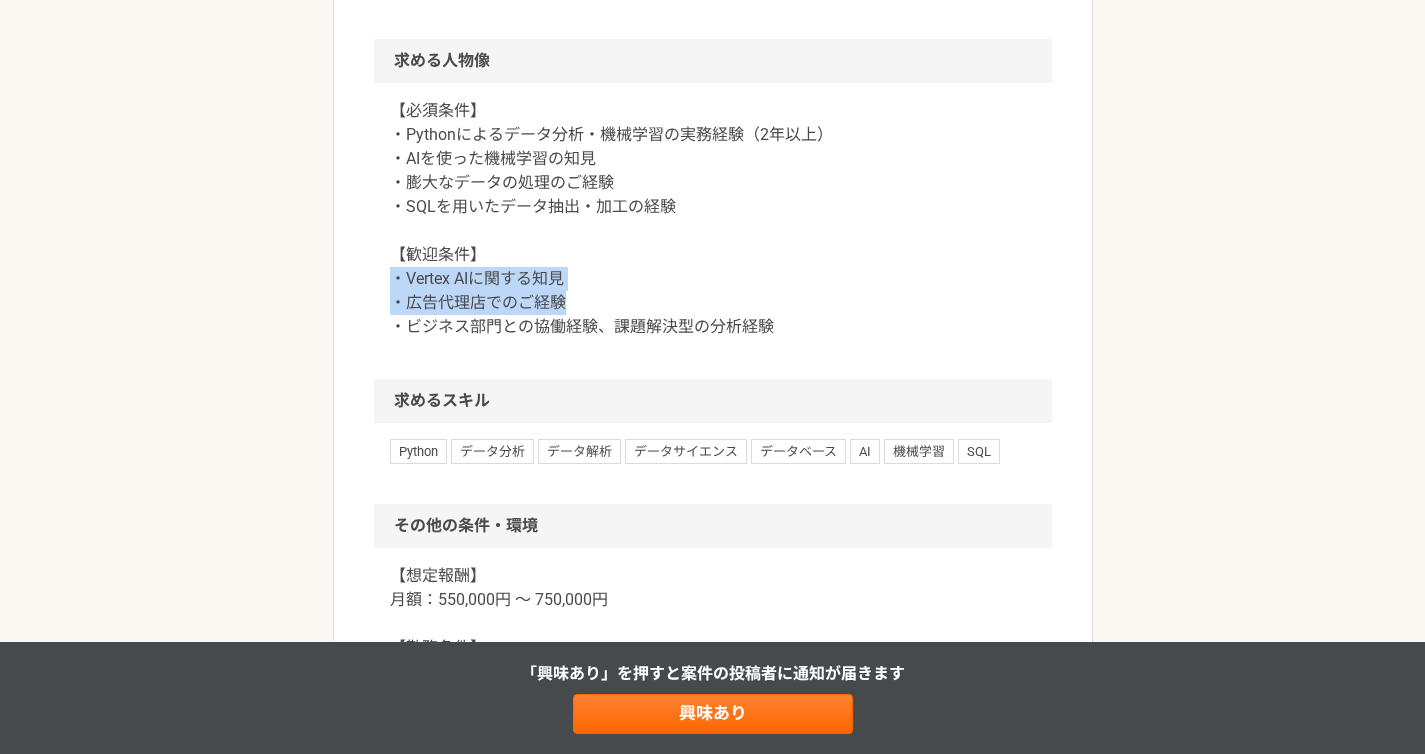 drag, startPoint x: 564, startPoint y: 319, endPoint x: 386, endPoint y: 313, distance: 178.10109 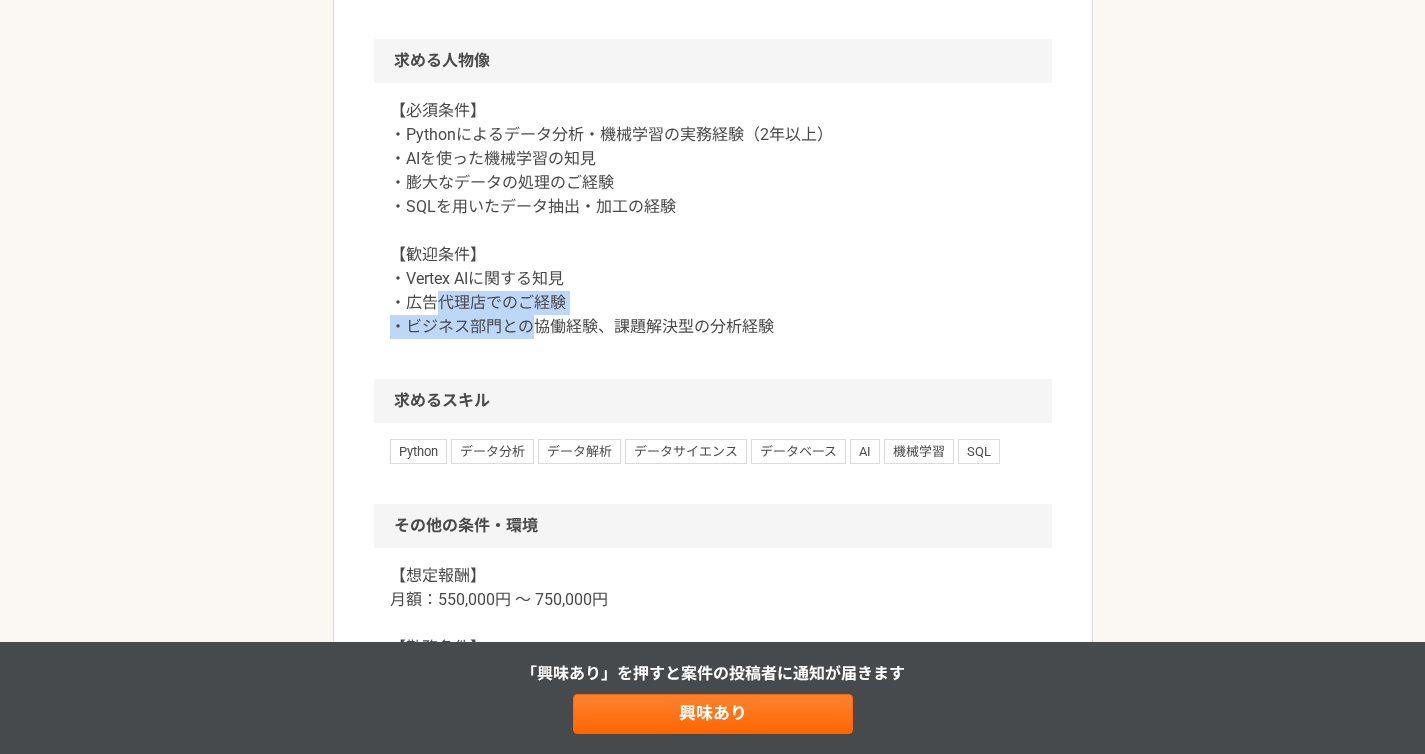drag, startPoint x: 504, startPoint y: 341, endPoint x: 418, endPoint y: 348, distance: 86.28442 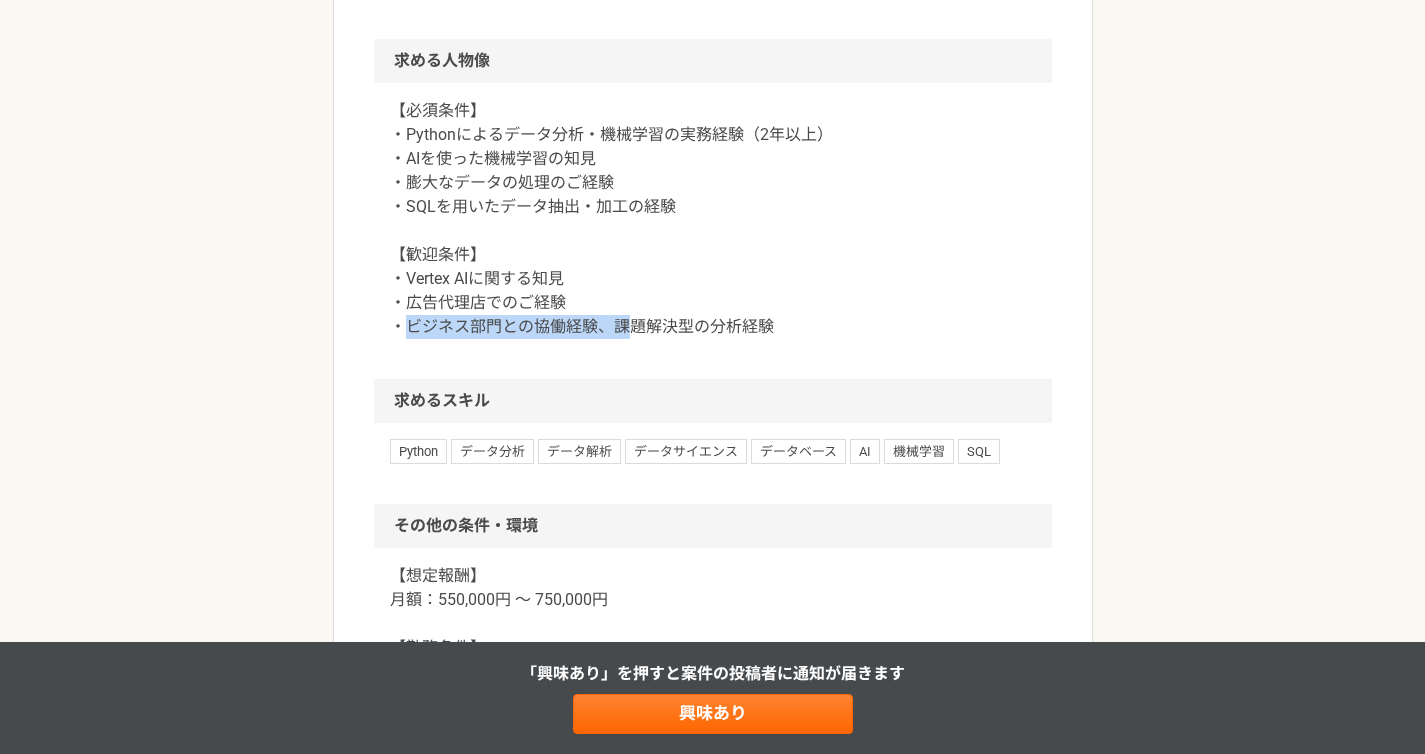 drag, startPoint x: 410, startPoint y: 352, endPoint x: 625, endPoint y: 355, distance: 215.02094 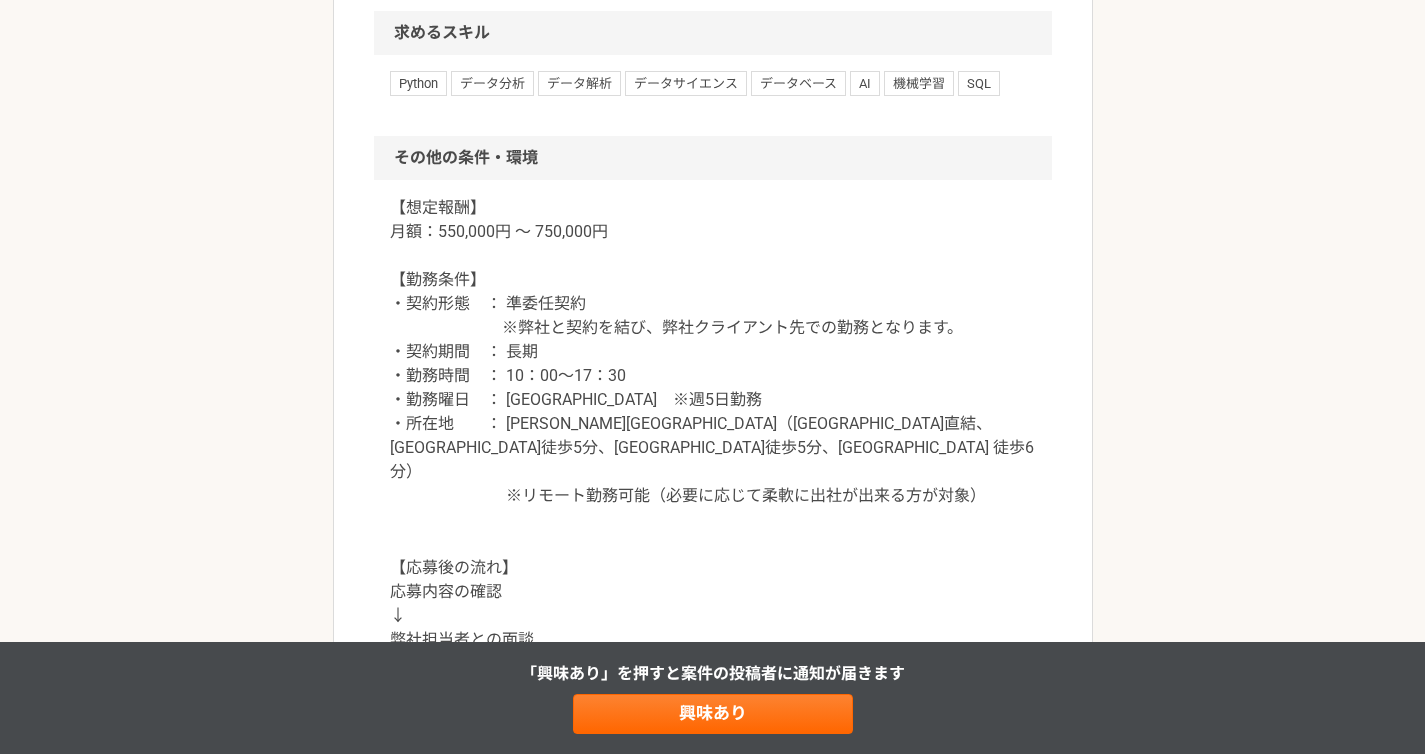 scroll, scrollTop: 2040, scrollLeft: 0, axis: vertical 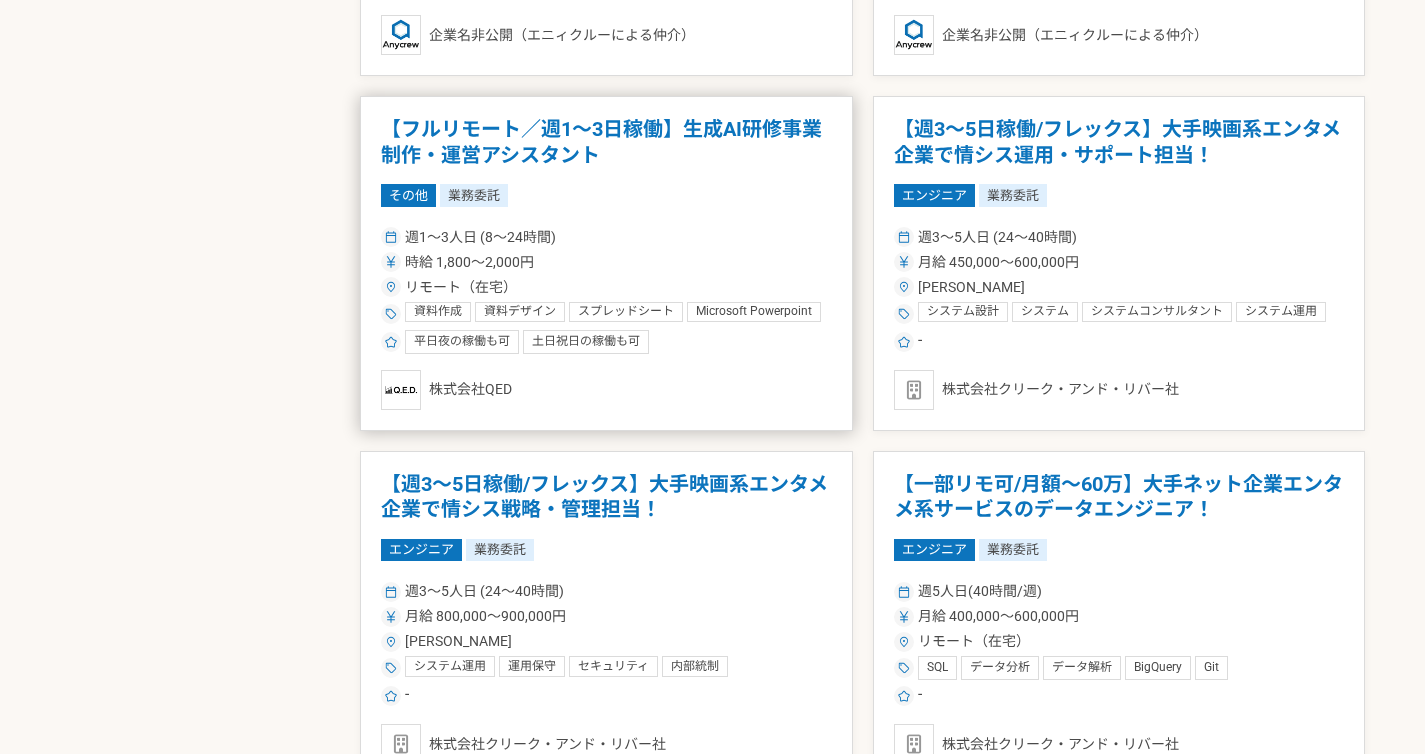 click on "【フルリモート／週1～3日稼働】生成AI研修事業 制作・運営アシスタント" at bounding box center [606, 142] 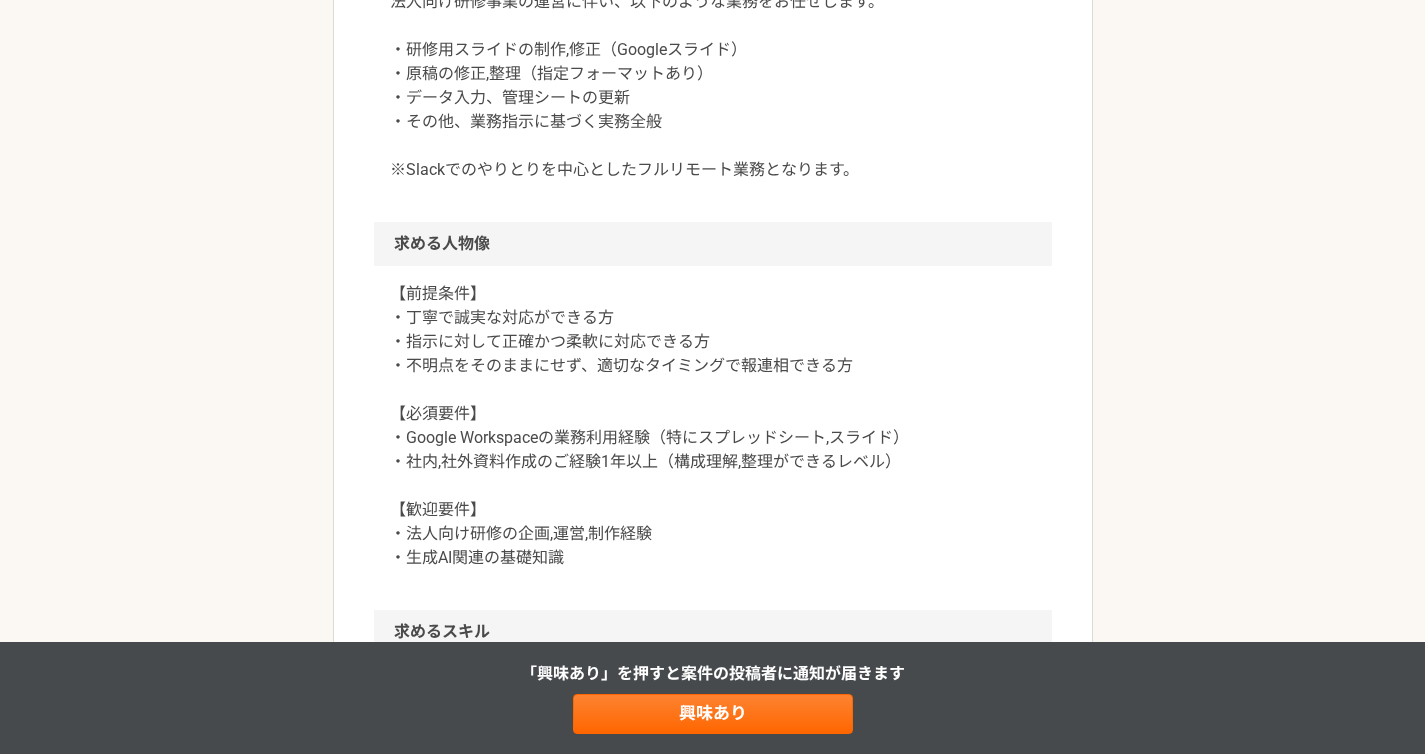 scroll, scrollTop: 897, scrollLeft: 0, axis: vertical 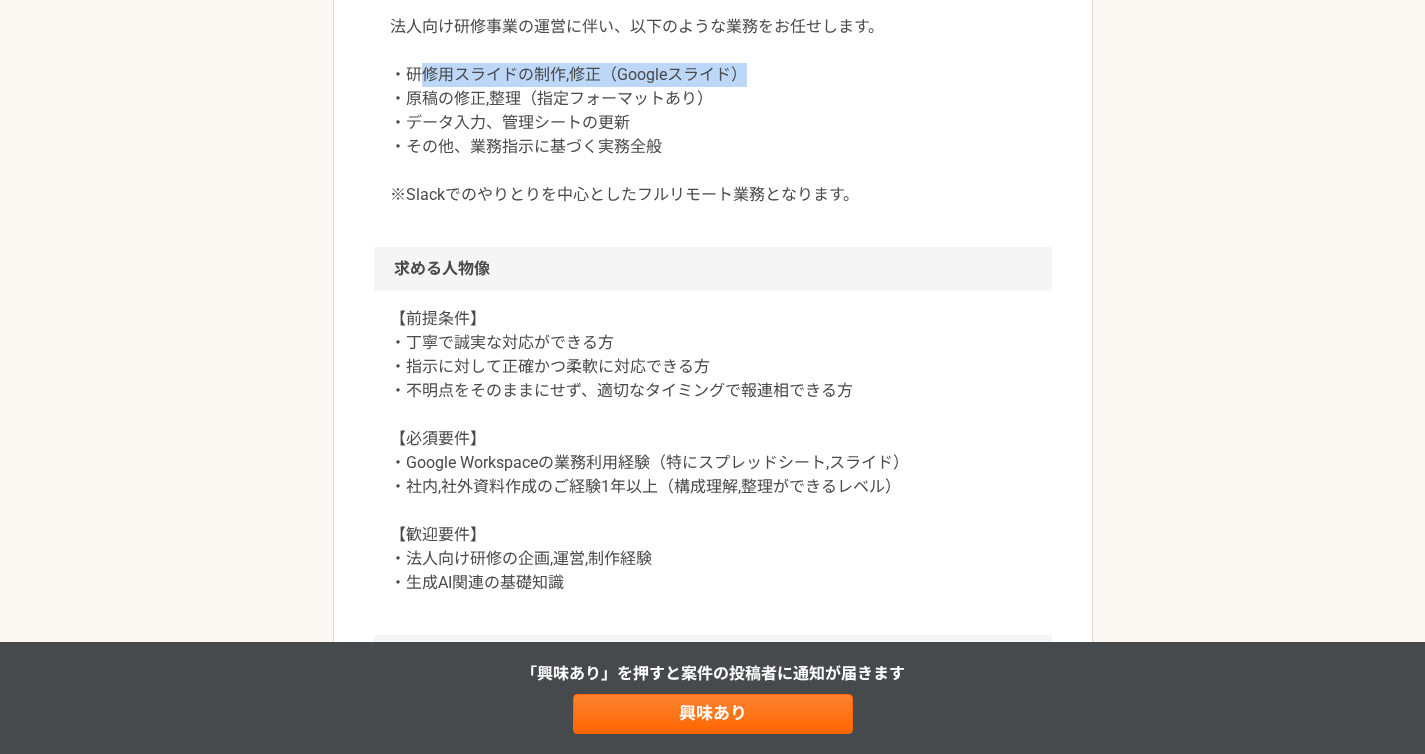 drag, startPoint x: 421, startPoint y: 71, endPoint x: 754, endPoint y: 78, distance: 333.07358 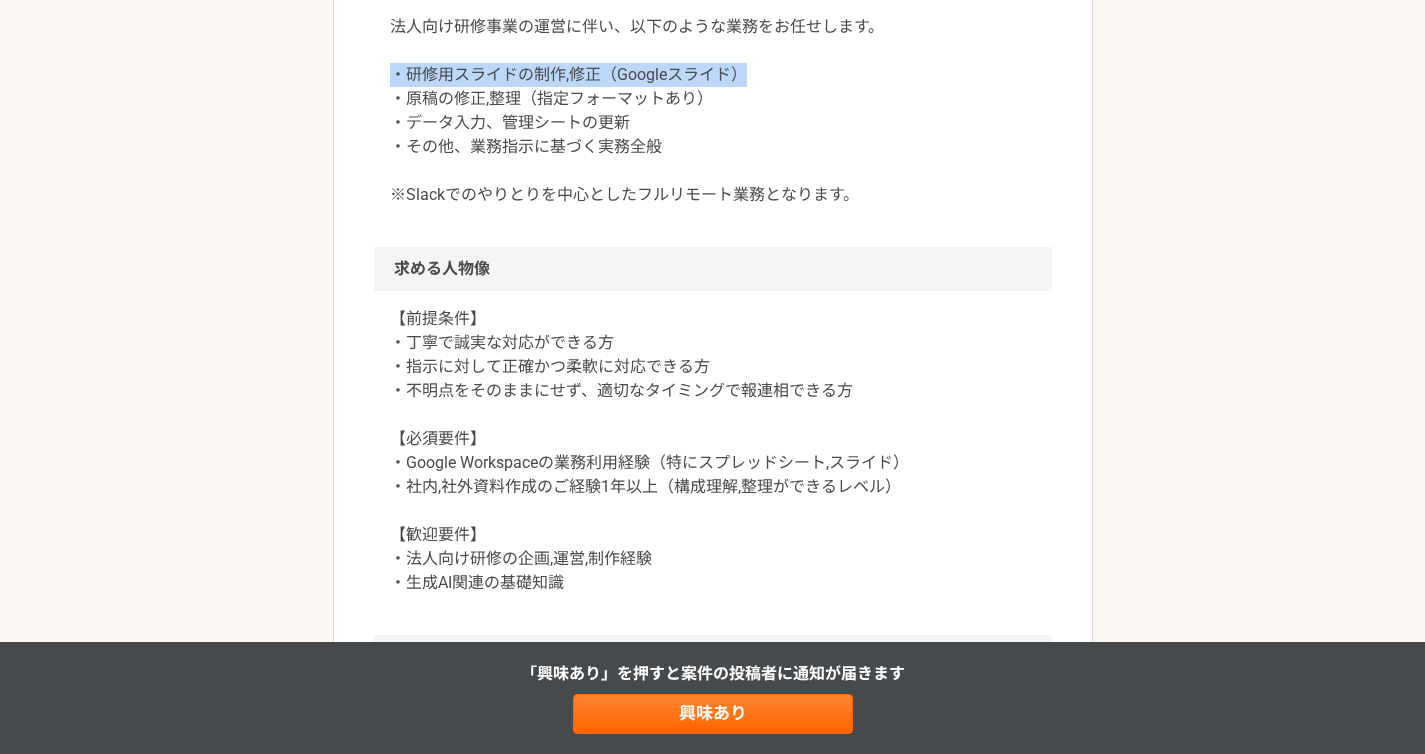 drag, startPoint x: 754, startPoint y: 78, endPoint x: 365, endPoint y: 73, distance: 389.03214 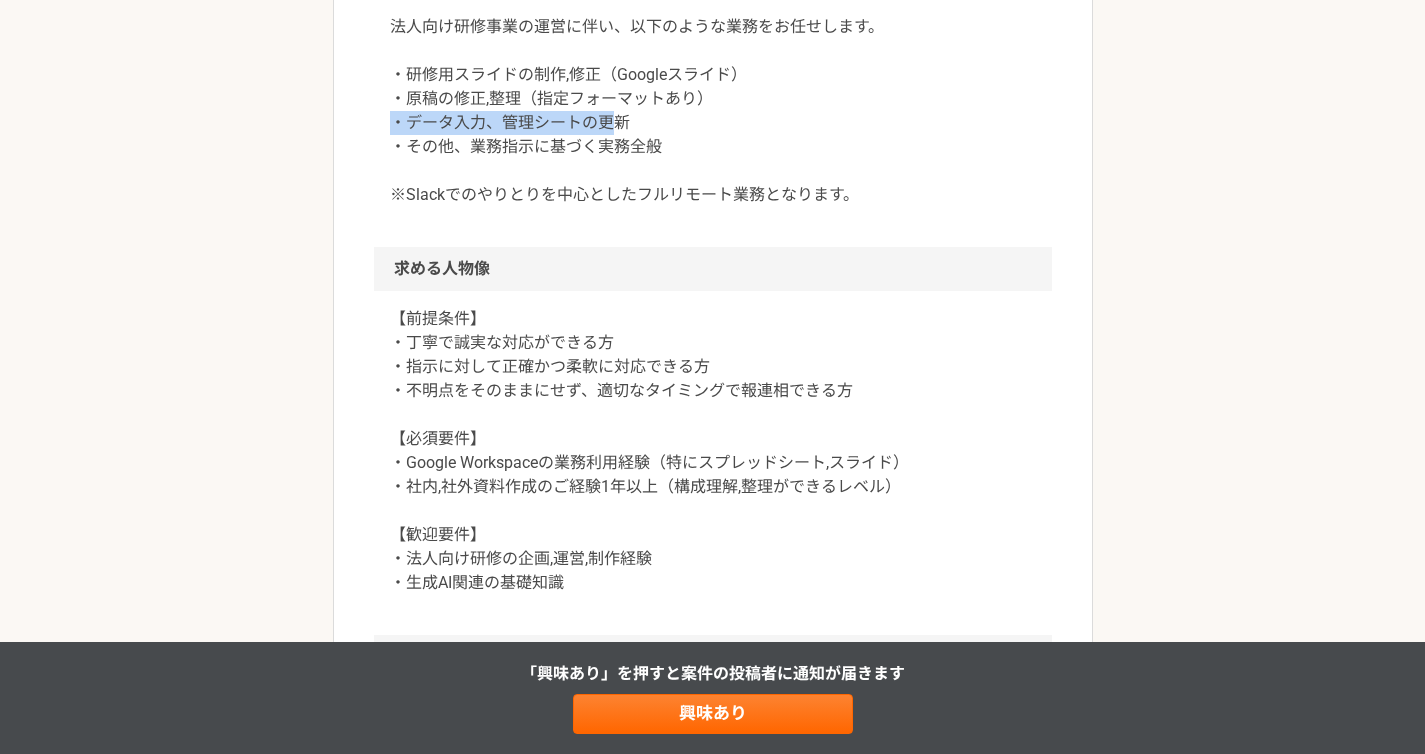 drag, startPoint x: 366, startPoint y: 112, endPoint x: 615, endPoint y: 113, distance: 249.00201 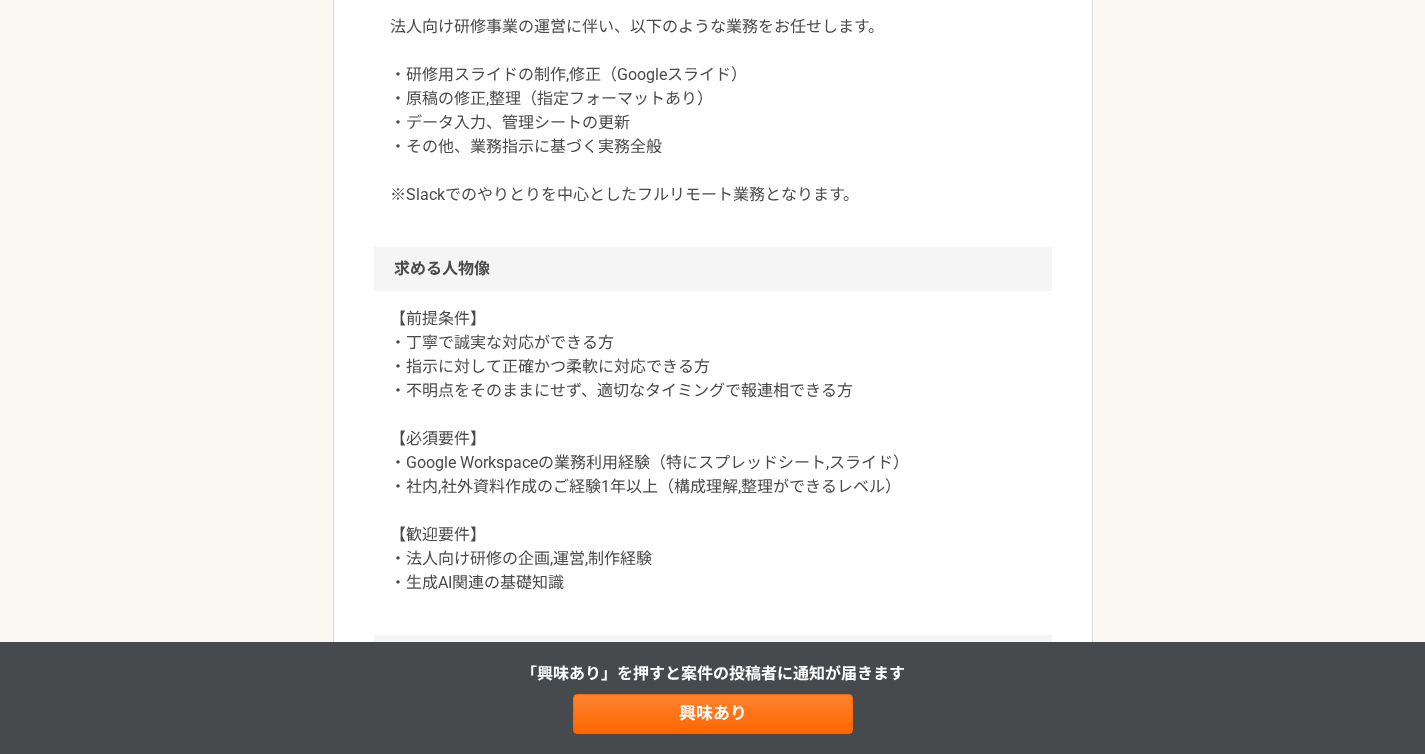 click on "法人向け研修事業の運営に伴い、以下のような業務をお任せします。
・研修用スライドの制作,修正（Googleスライド）
・原稿の修正,整理（指定フォーマットあり）
・データ入力、管理シートの更新
・その他、業務指示に基づく実務全般
※Slackでのやりとりを中心としたフルリモート業務となります。" at bounding box center [713, 111] 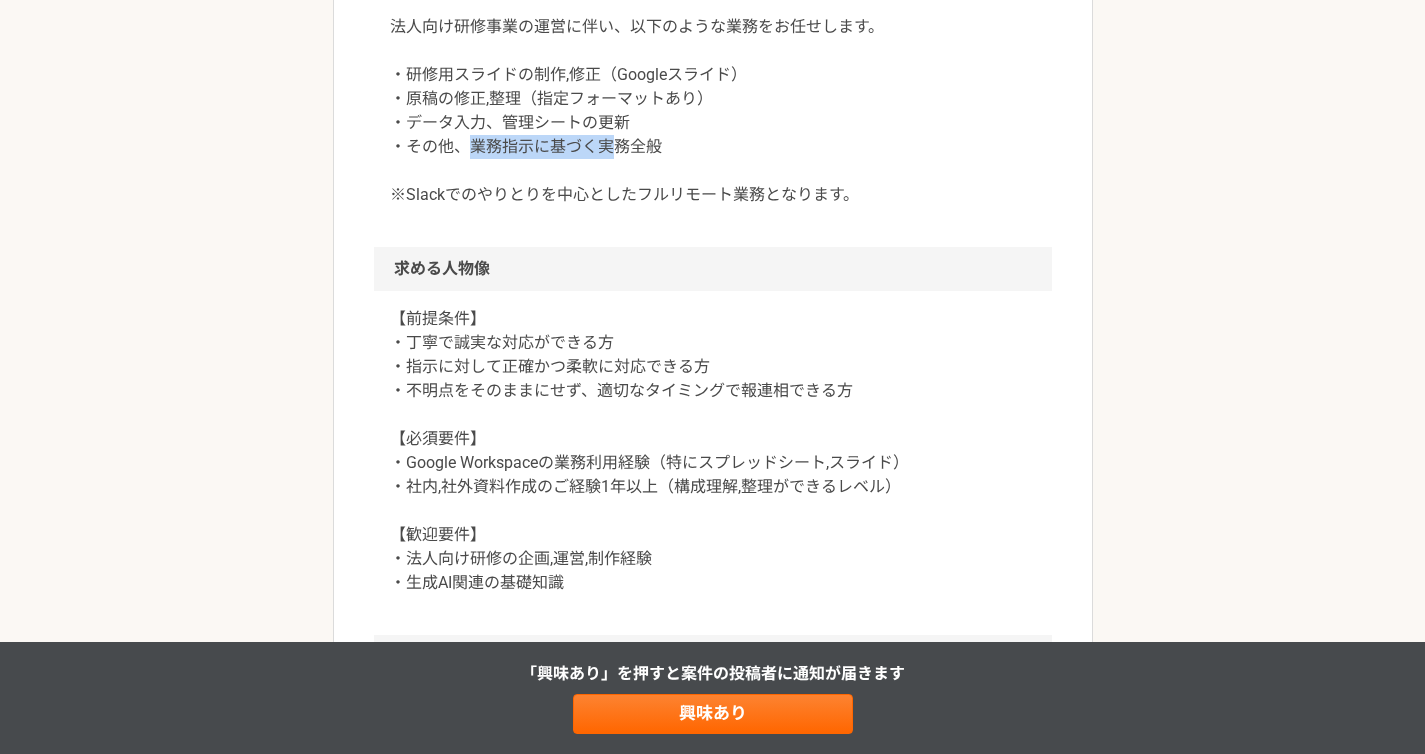 drag, startPoint x: 475, startPoint y: 148, endPoint x: 620, endPoint y: 148, distance: 145 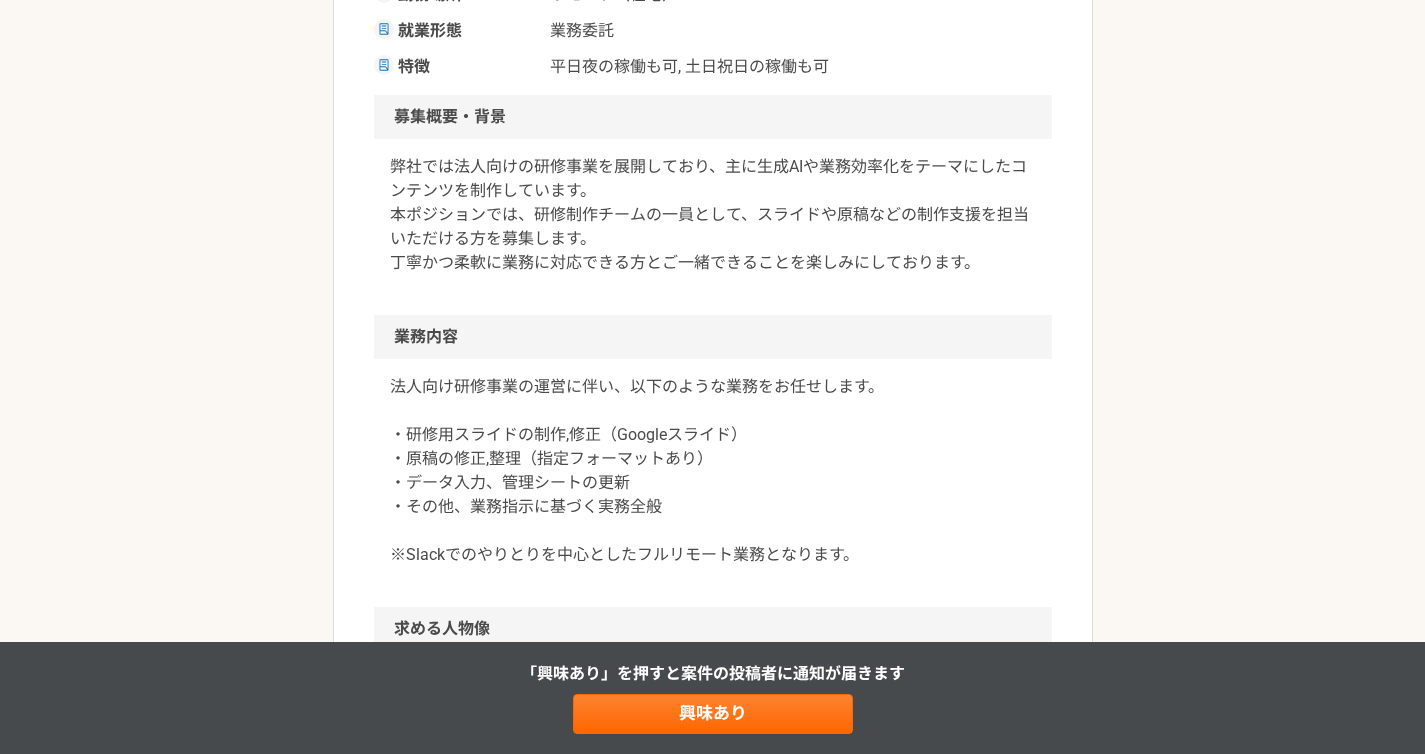 scroll, scrollTop: 278, scrollLeft: 0, axis: vertical 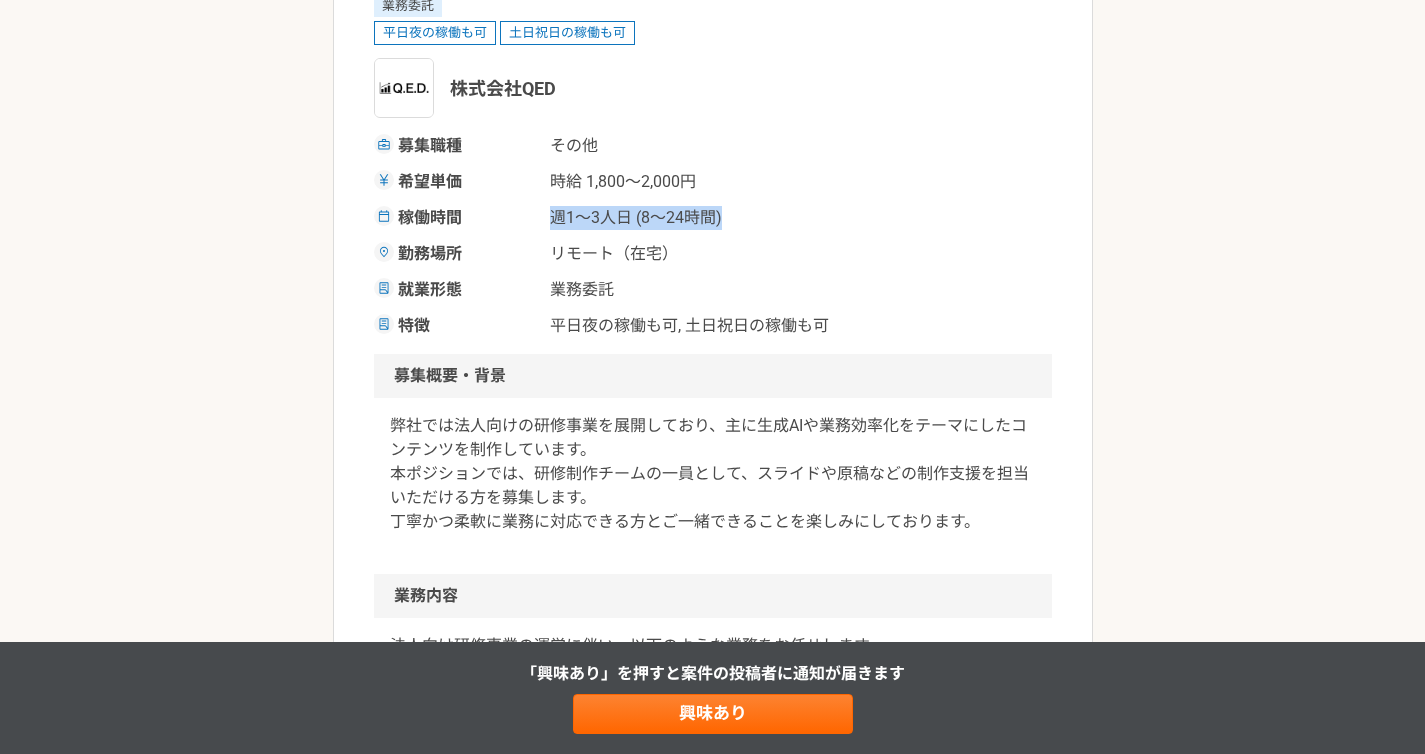 drag, startPoint x: 600, startPoint y: 215, endPoint x: 774, endPoint y: 217, distance: 174.01149 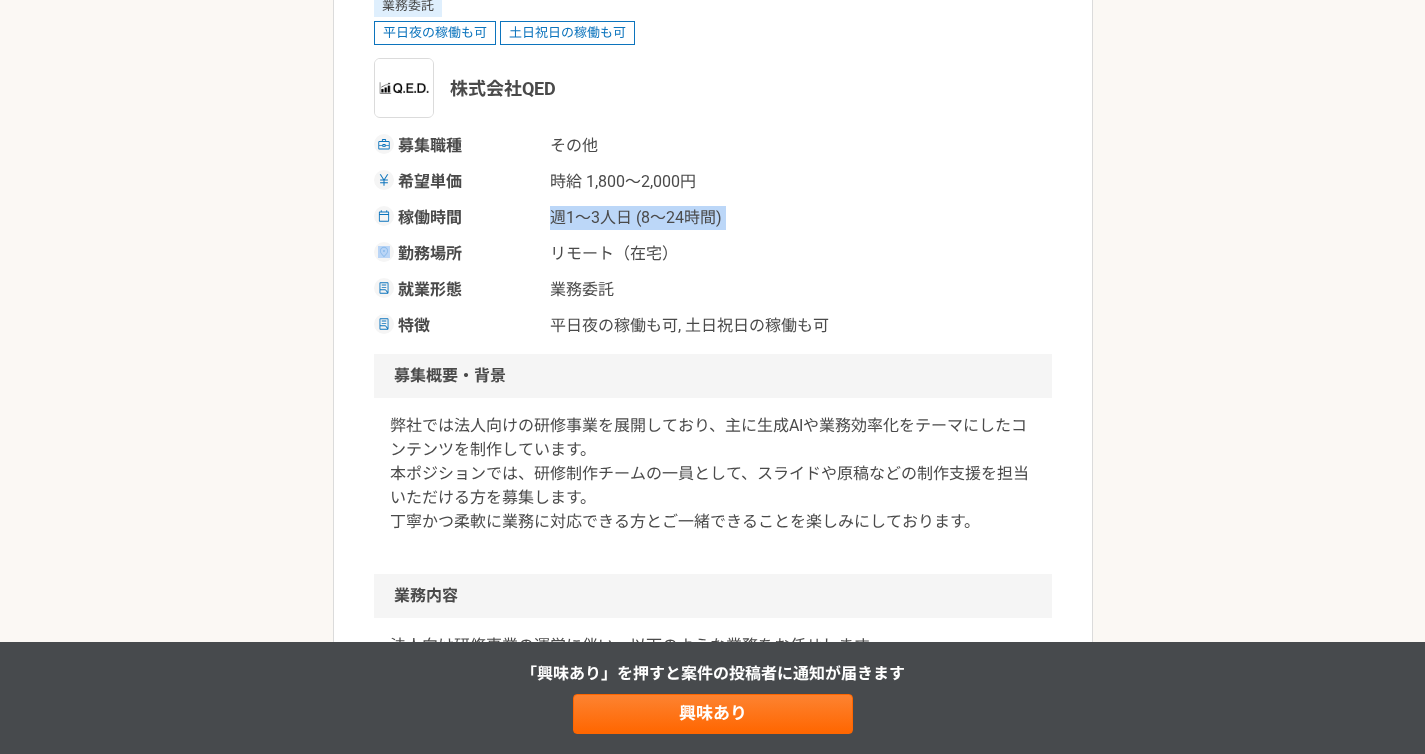 drag, startPoint x: 774, startPoint y: 217, endPoint x: 508, endPoint y: 224, distance: 266.0921 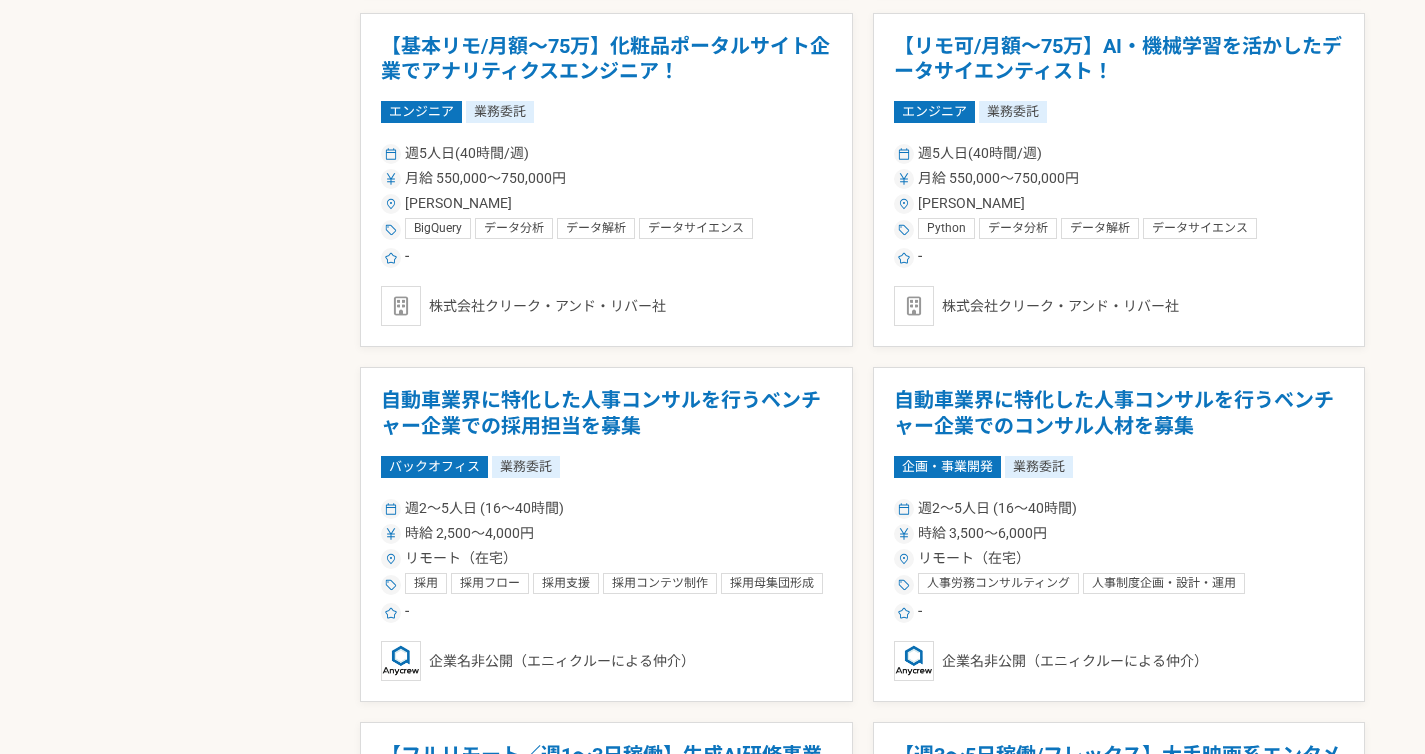 scroll, scrollTop: 1724, scrollLeft: 0, axis: vertical 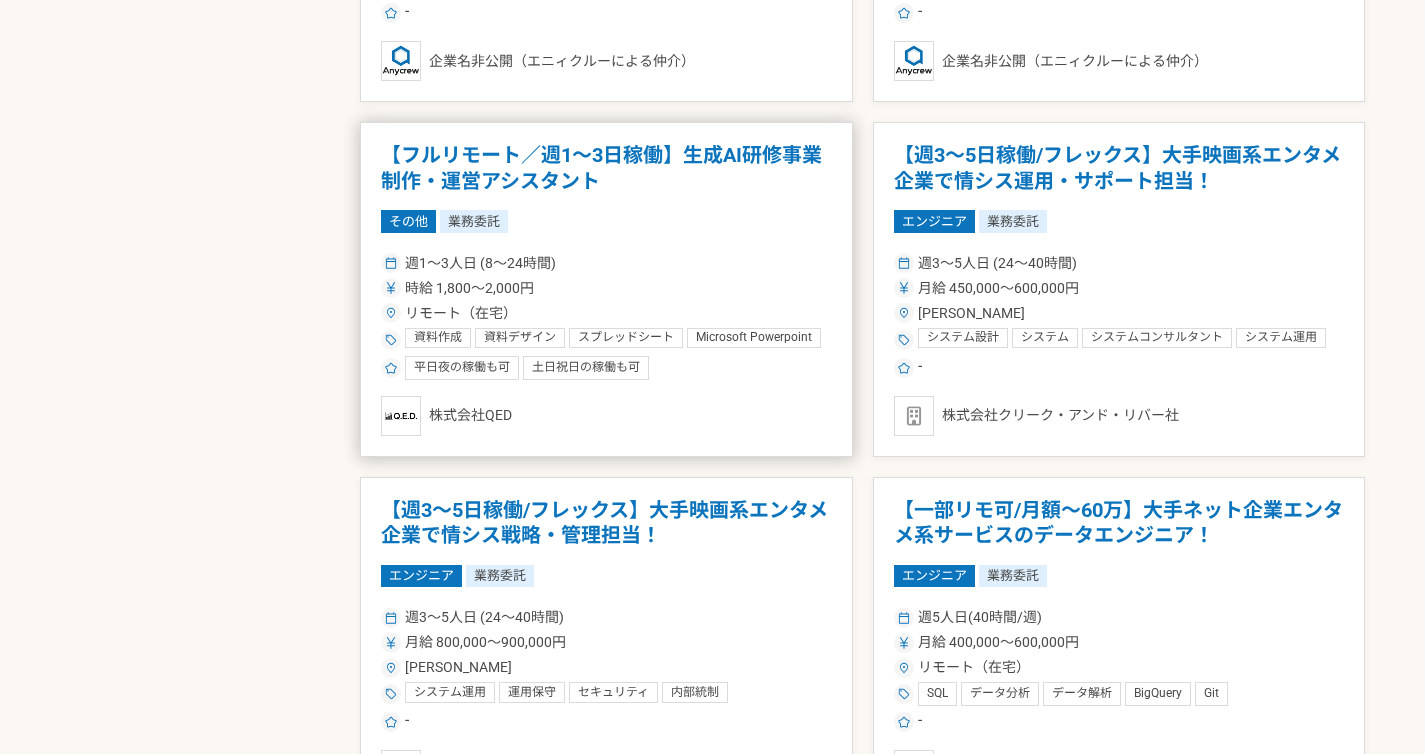 click on "その他 業務委託" at bounding box center [606, 221] 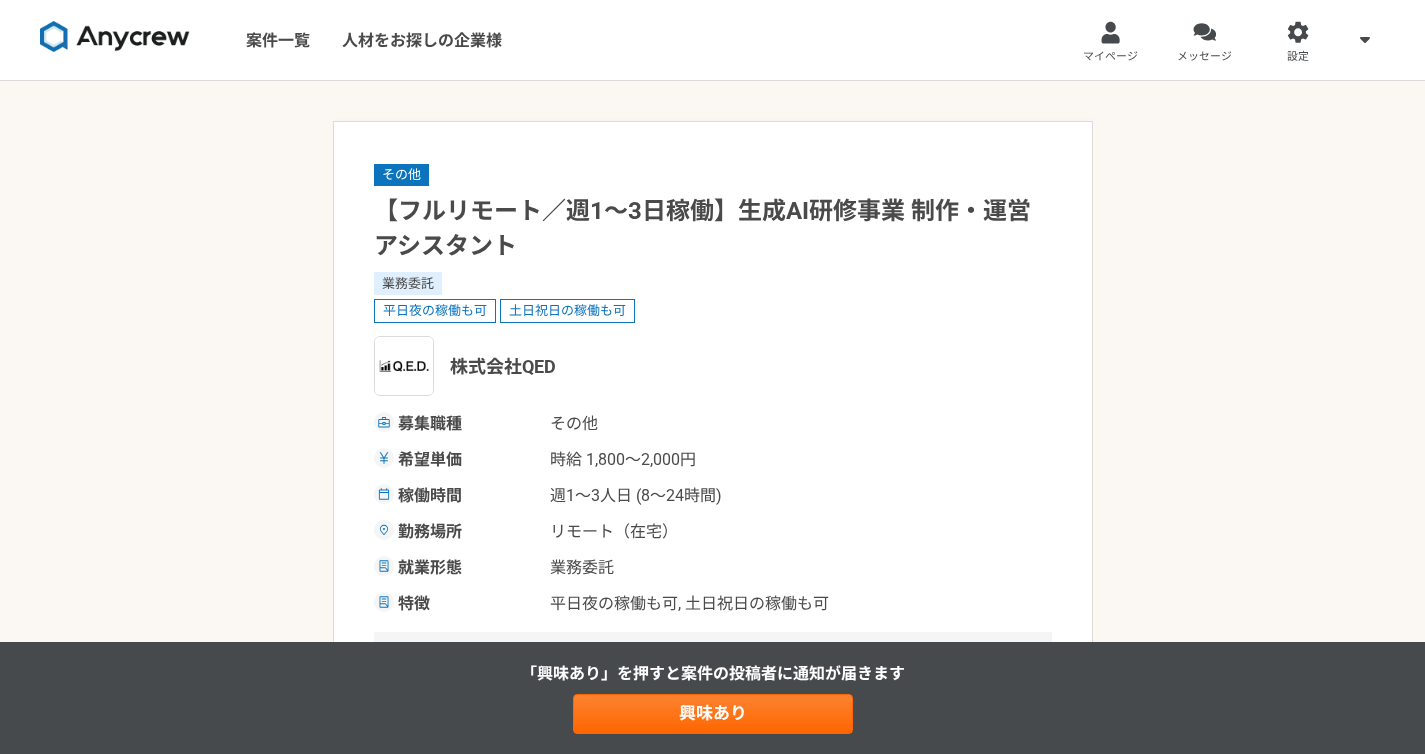 scroll, scrollTop: 635, scrollLeft: 0, axis: vertical 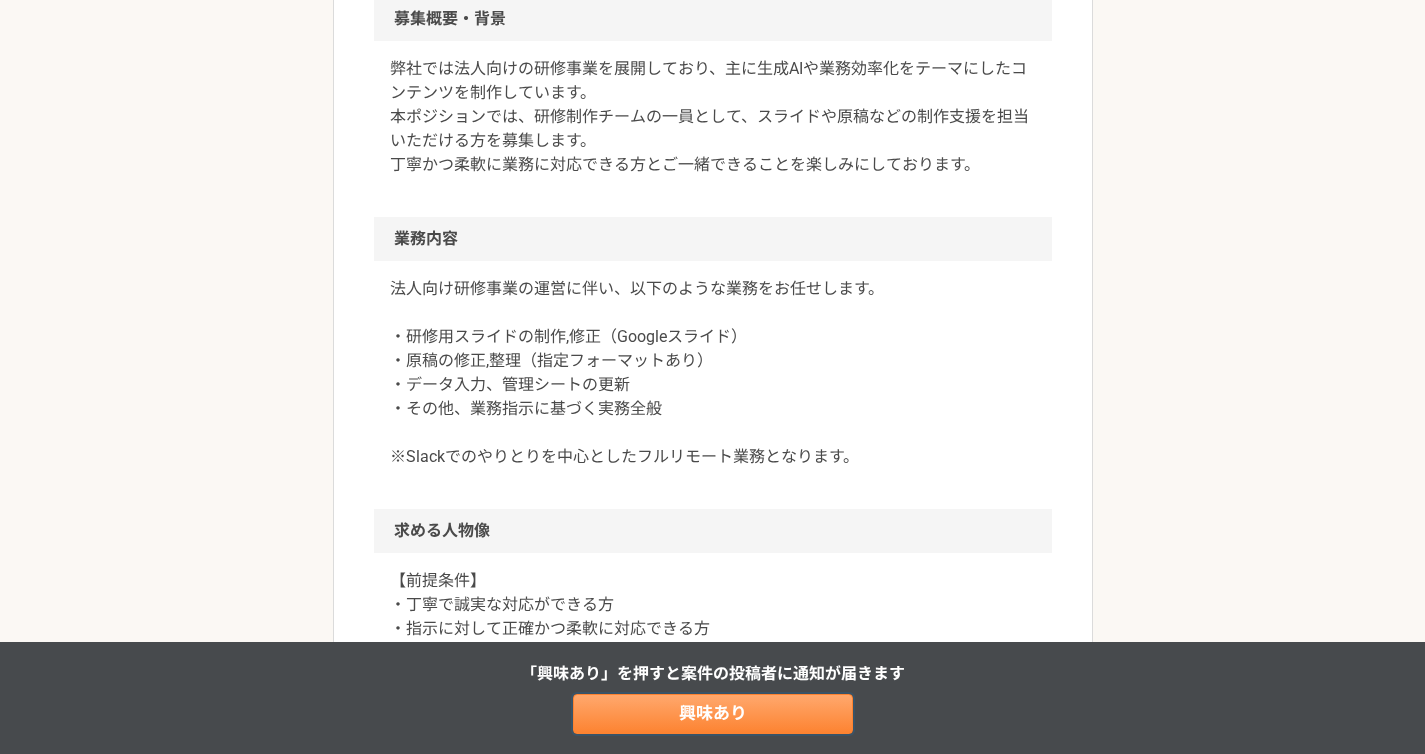 click on "興味あり" at bounding box center [713, 714] 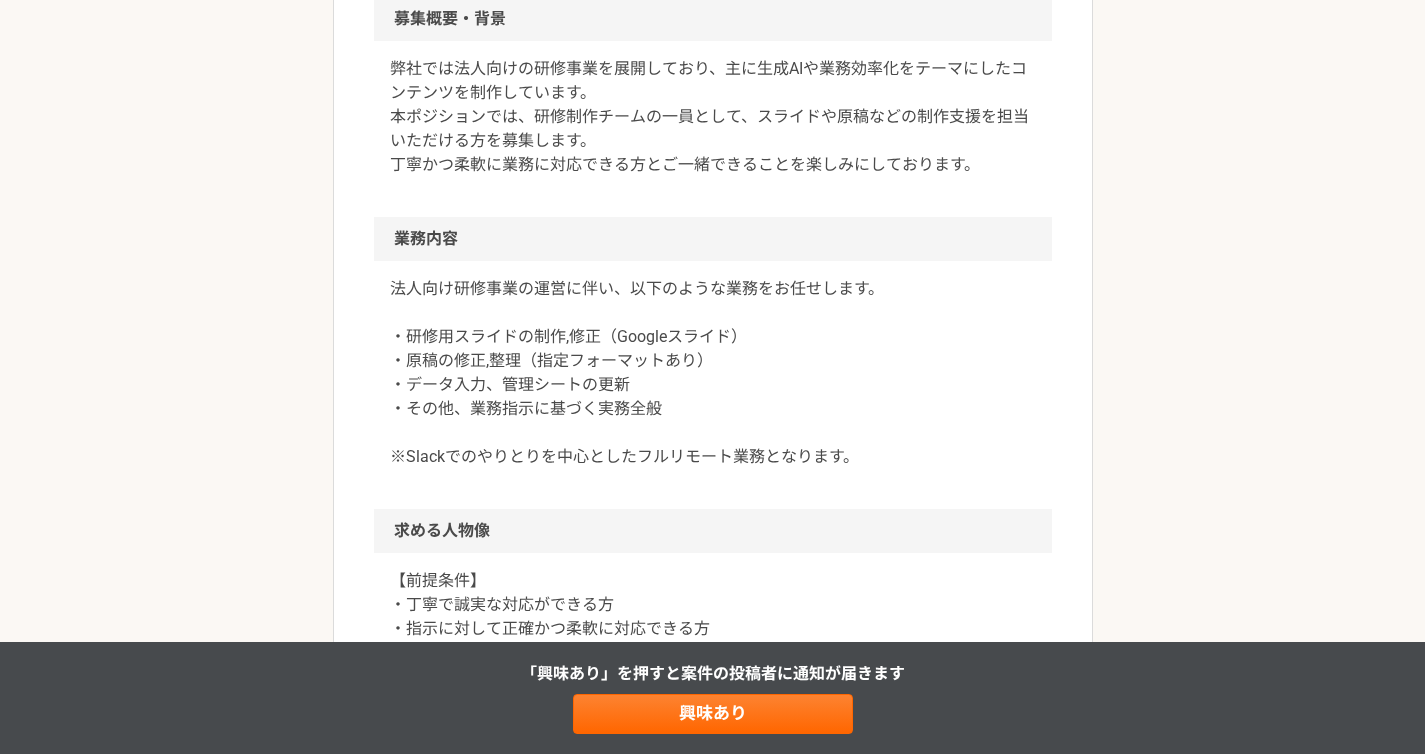 scroll, scrollTop: 0, scrollLeft: 0, axis: both 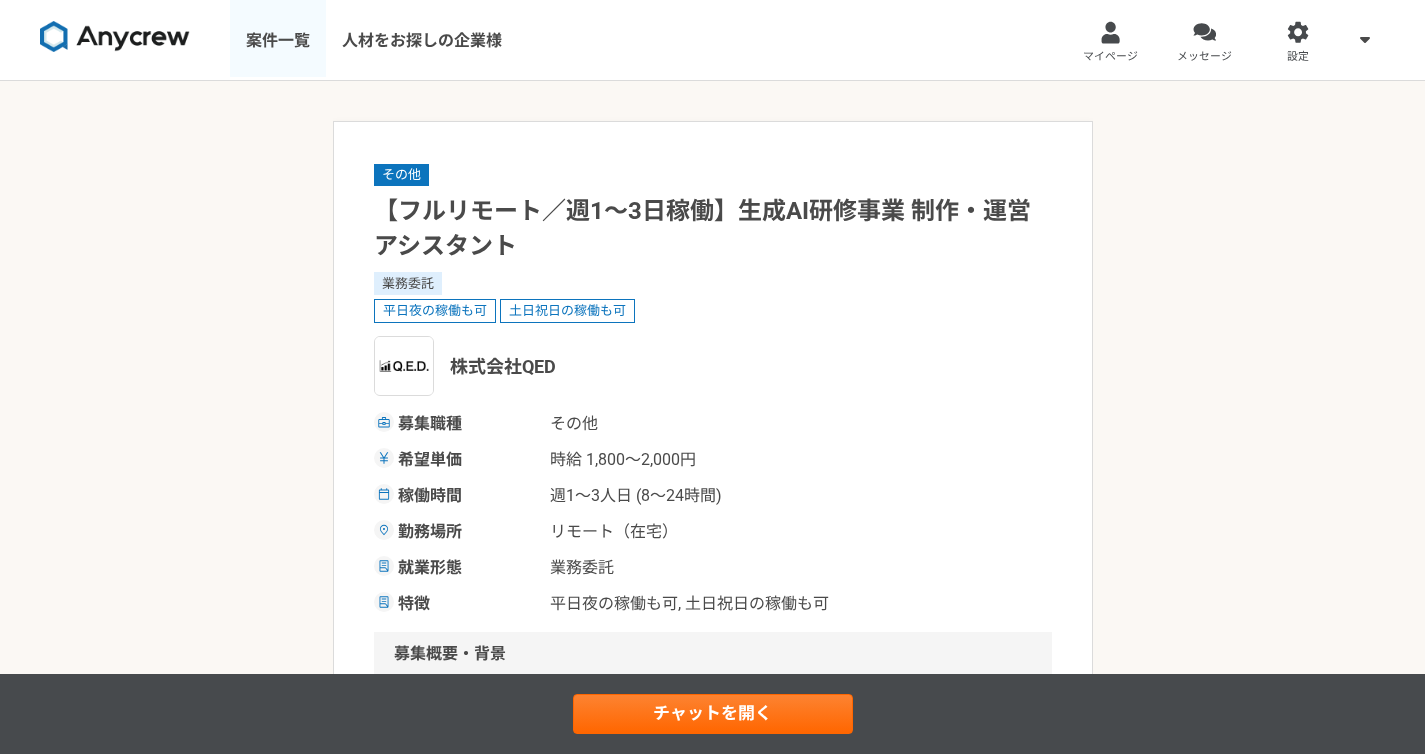 click on "案件一覧" at bounding box center [278, 40] 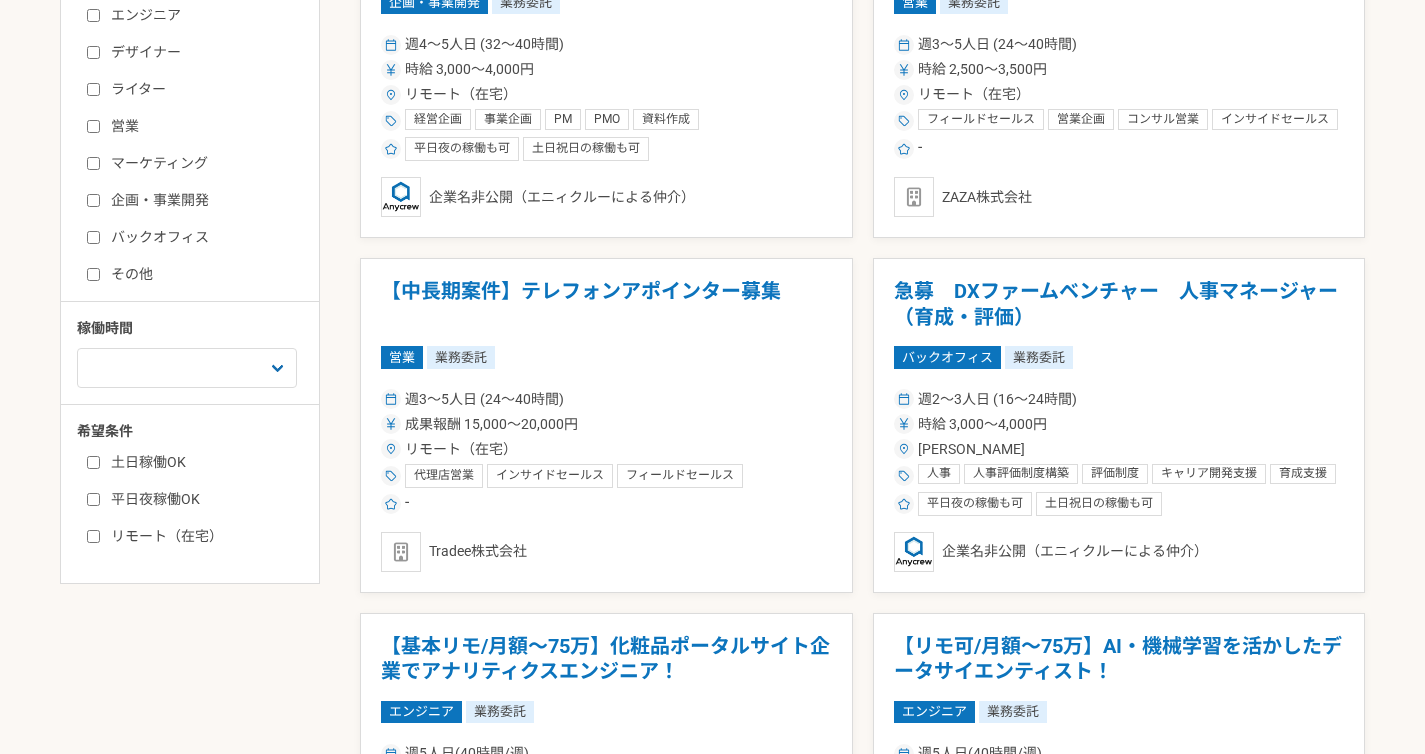 scroll, scrollTop: 378, scrollLeft: 0, axis: vertical 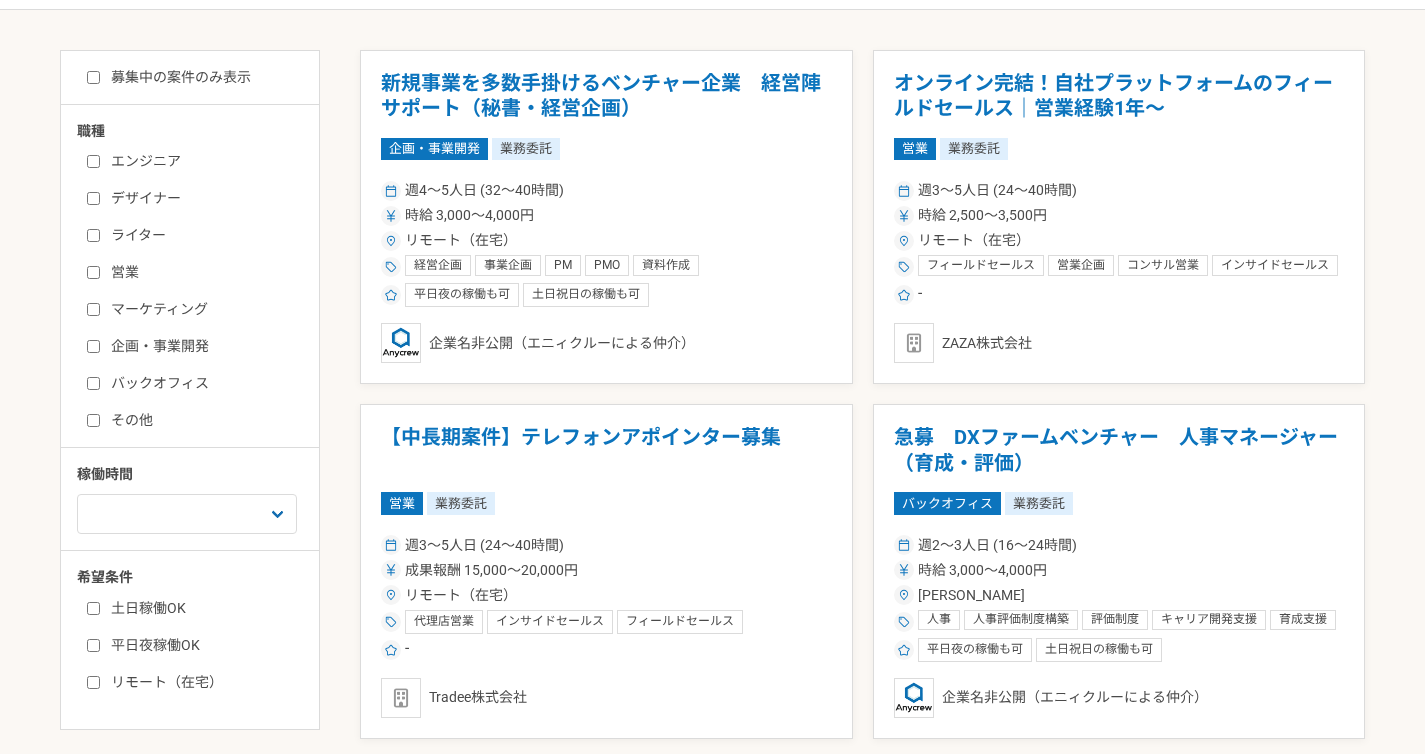 click on "募集中の案件のみ表示" at bounding box center (169, 77) 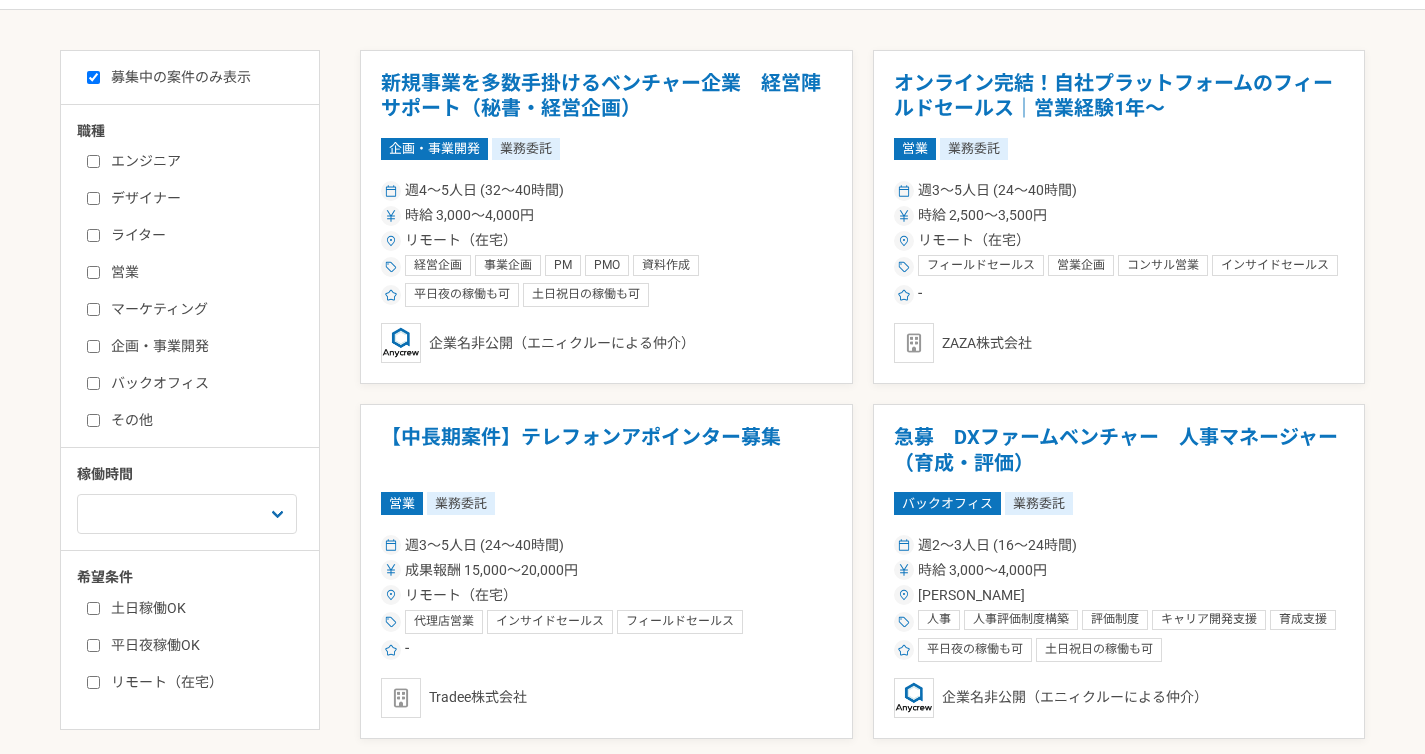 checkbox on "true" 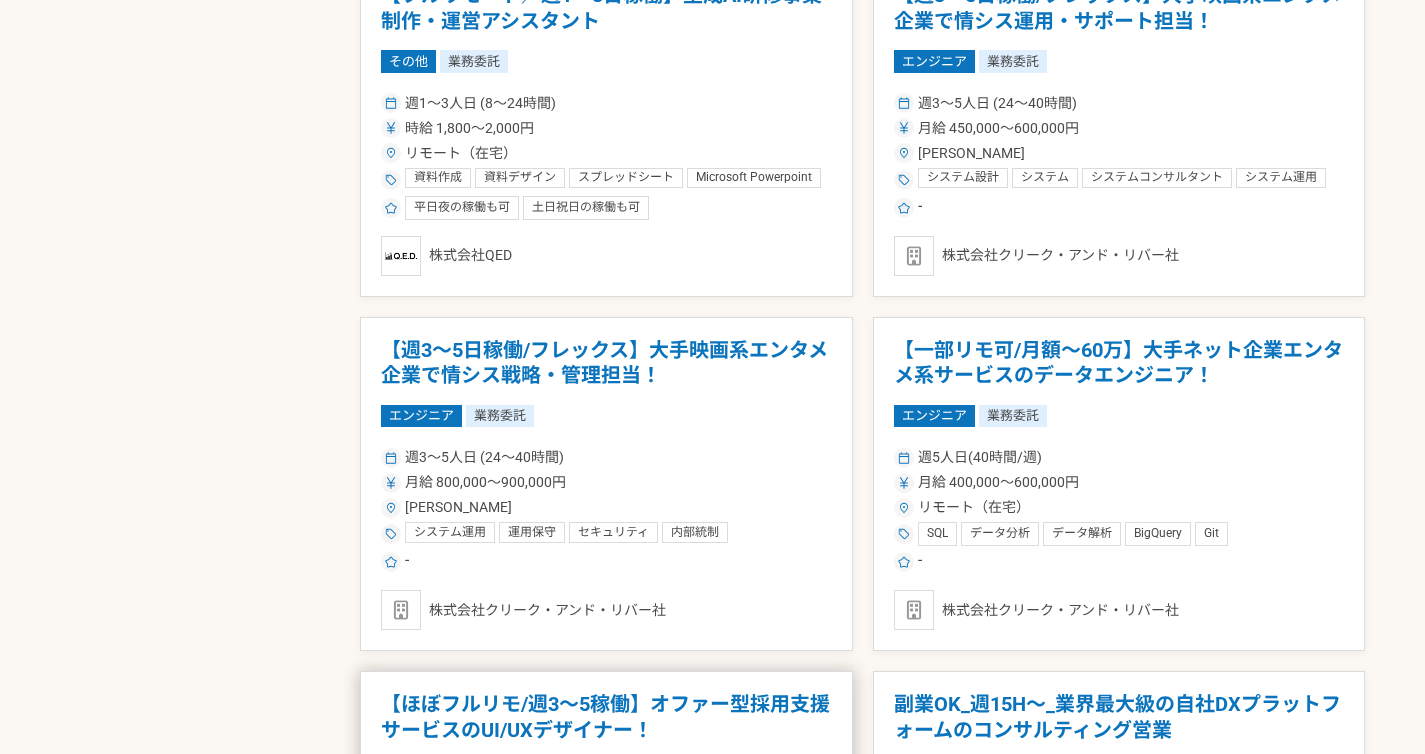 scroll, scrollTop: 1848, scrollLeft: 0, axis: vertical 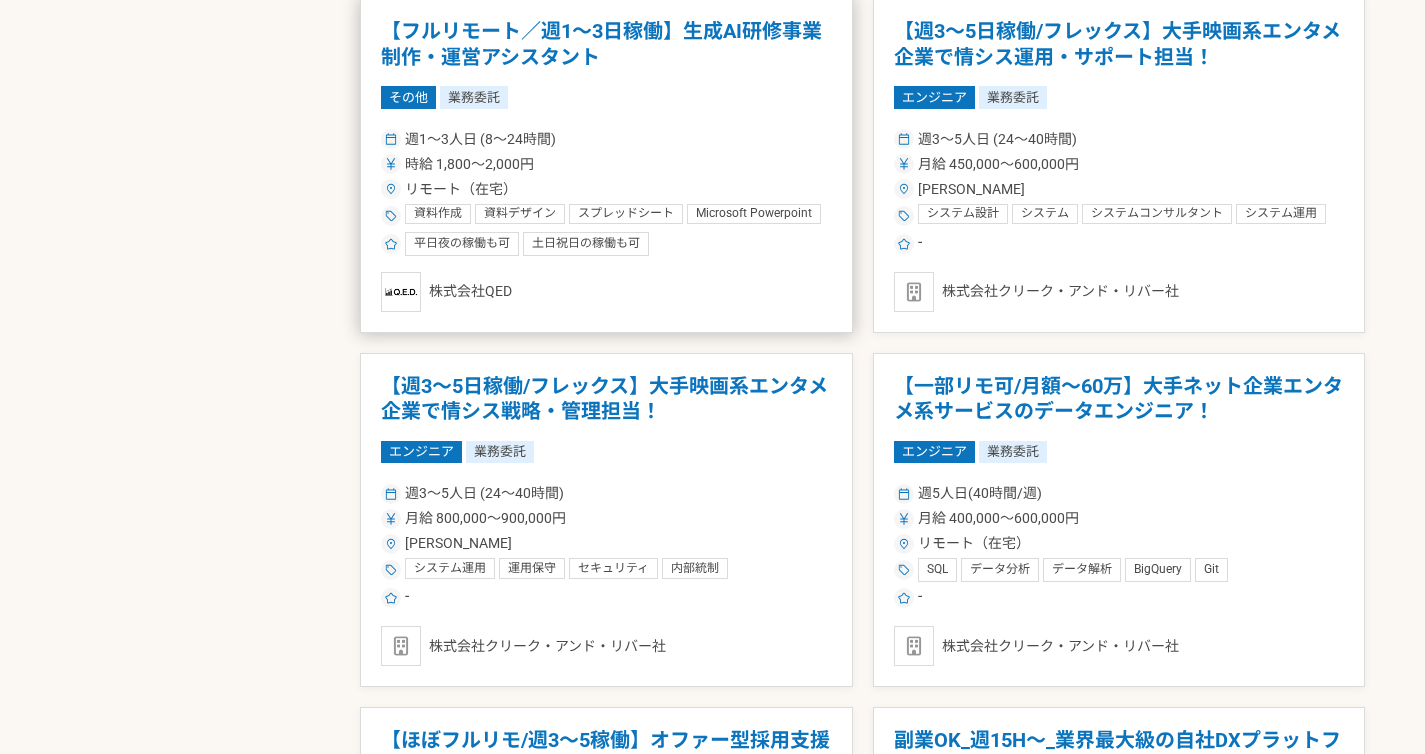 click on "【フルリモート／週1～3日稼働】生成AI研修事業 制作・運営アシスタント その他 業務委託 週1〜3人日 (8〜24時間) 時給 1,800〜2,000円 リモート（在宅） 資料作成 資料デザイン スプレッドシート Microsoft Powerpoint Microsoft Office Microsoft Excel データ入力 生成AI 企業研修 平日夜の稼働も可 土日祝日の稼働も可 株式会社QED" at bounding box center [606, 165] 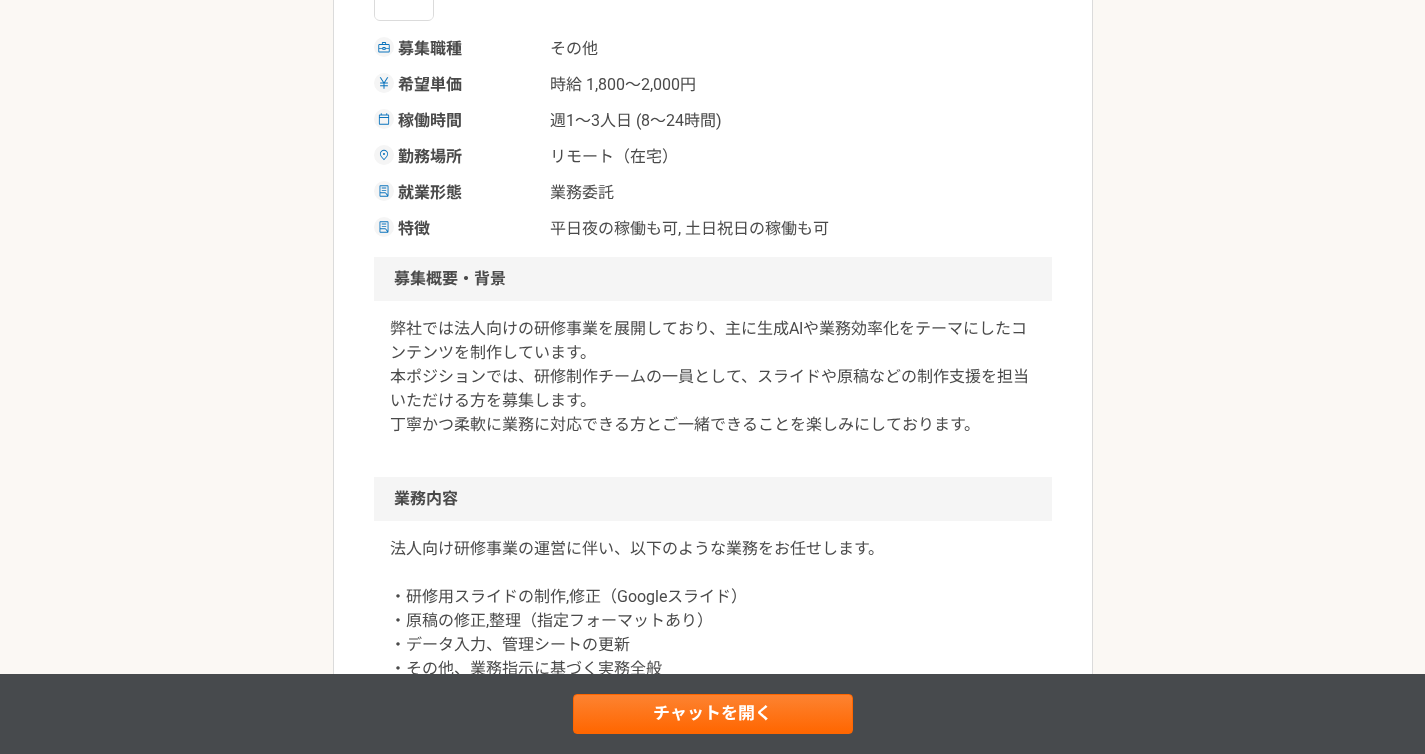 scroll, scrollTop: 419, scrollLeft: 0, axis: vertical 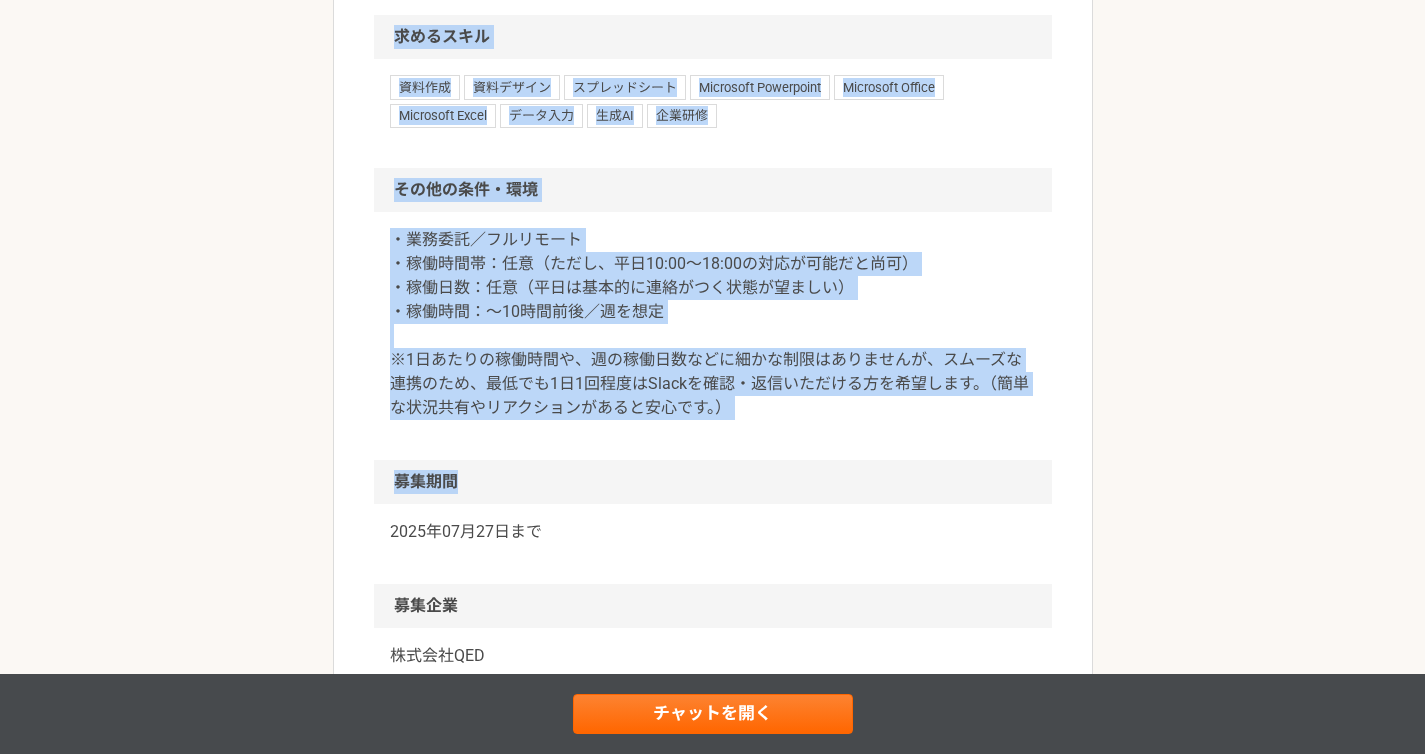 drag, startPoint x: 388, startPoint y: 282, endPoint x: 809, endPoint y: 487, distance: 468.25848 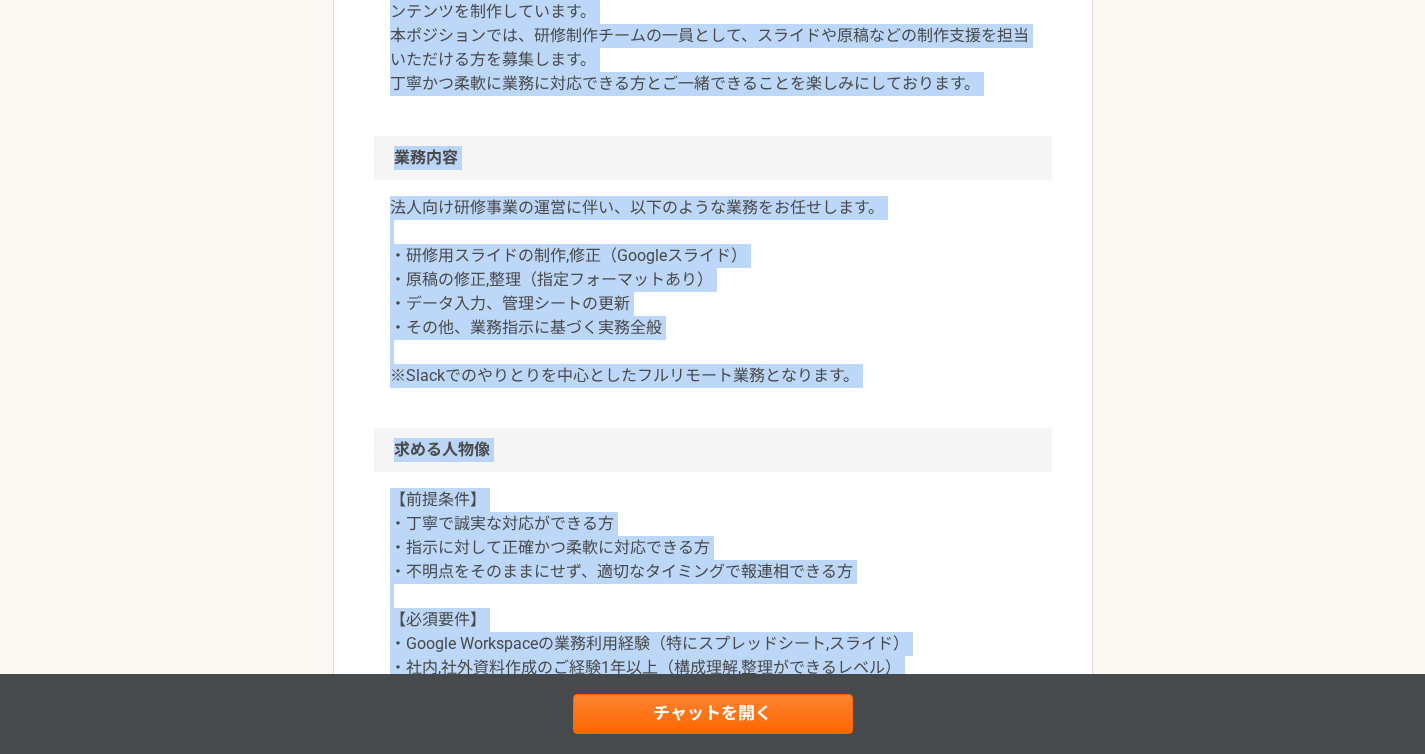 scroll, scrollTop: 1463, scrollLeft: 0, axis: vertical 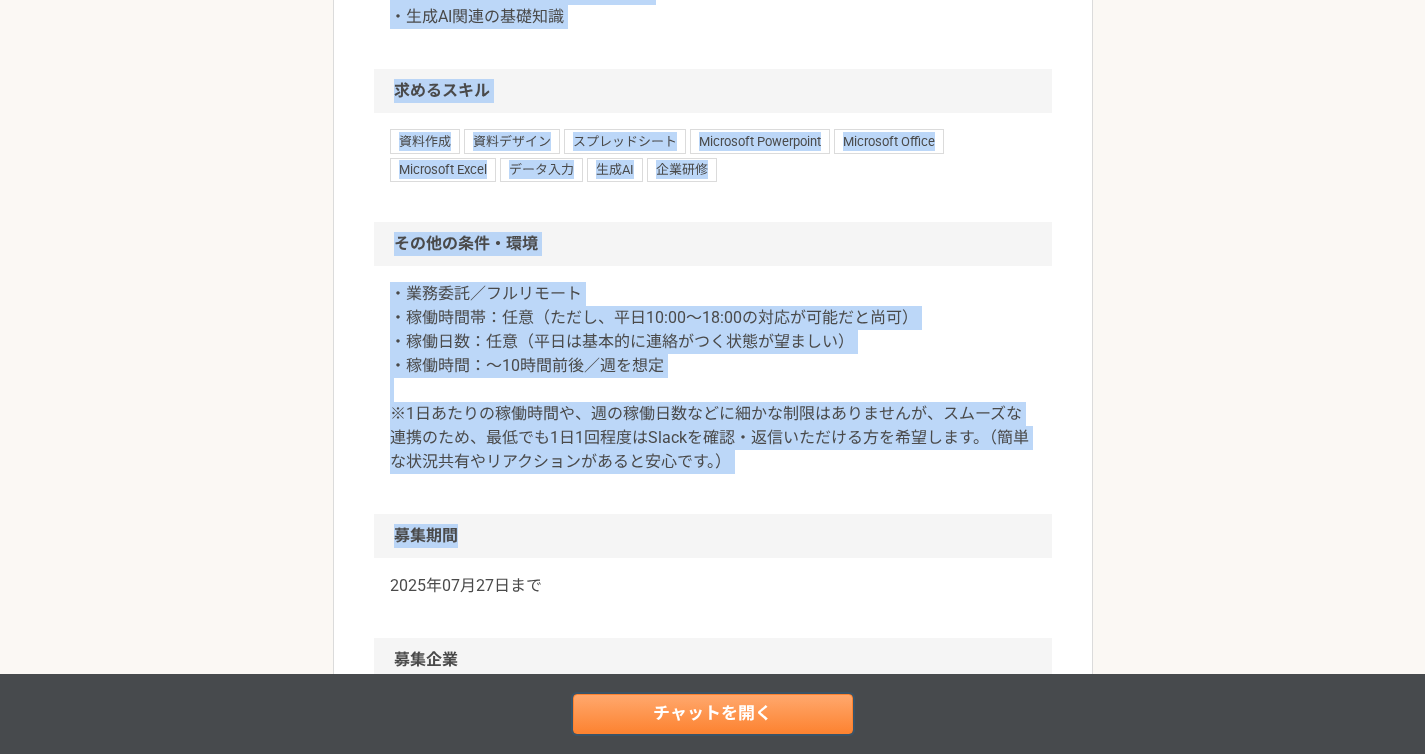 click on "チャットを開く" at bounding box center (713, 714) 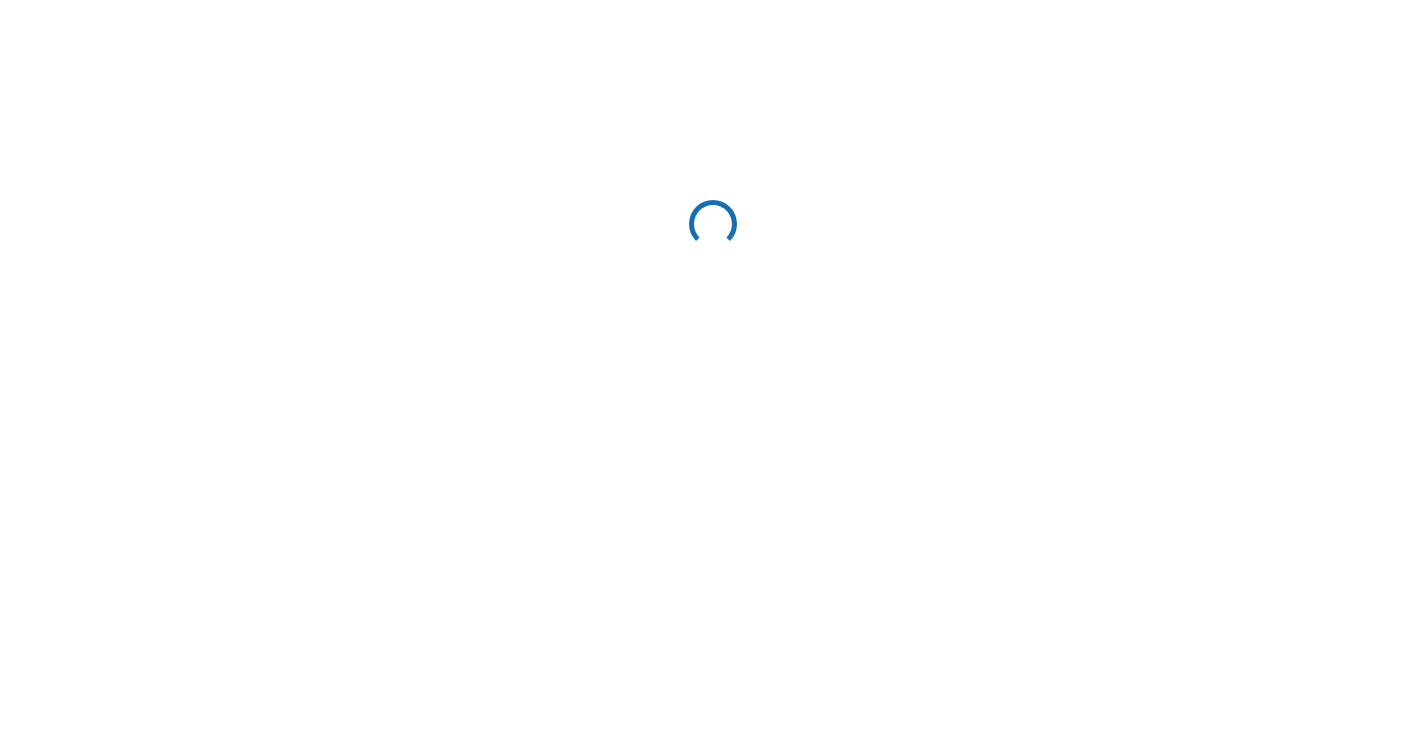 scroll, scrollTop: 0, scrollLeft: 0, axis: both 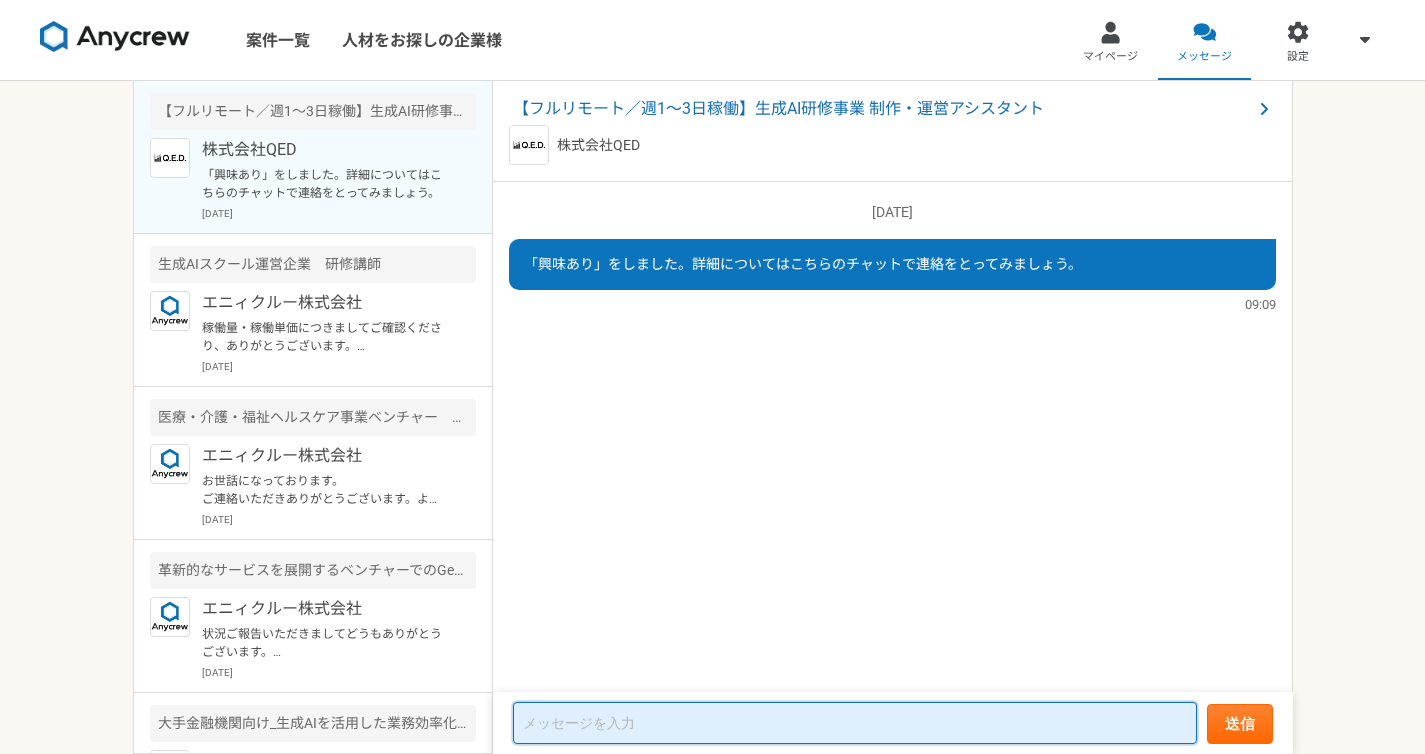click at bounding box center (855, 723) 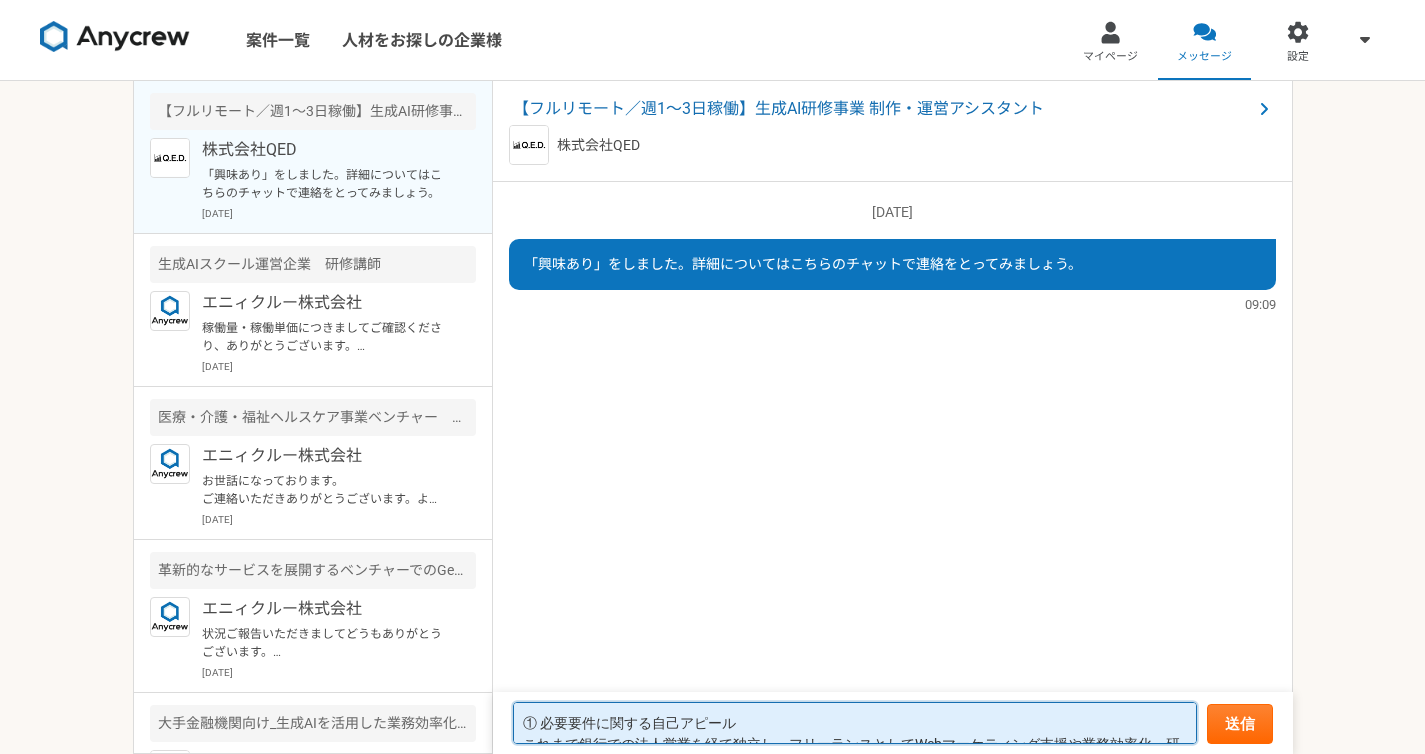 scroll, scrollTop: 14, scrollLeft: 0, axis: vertical 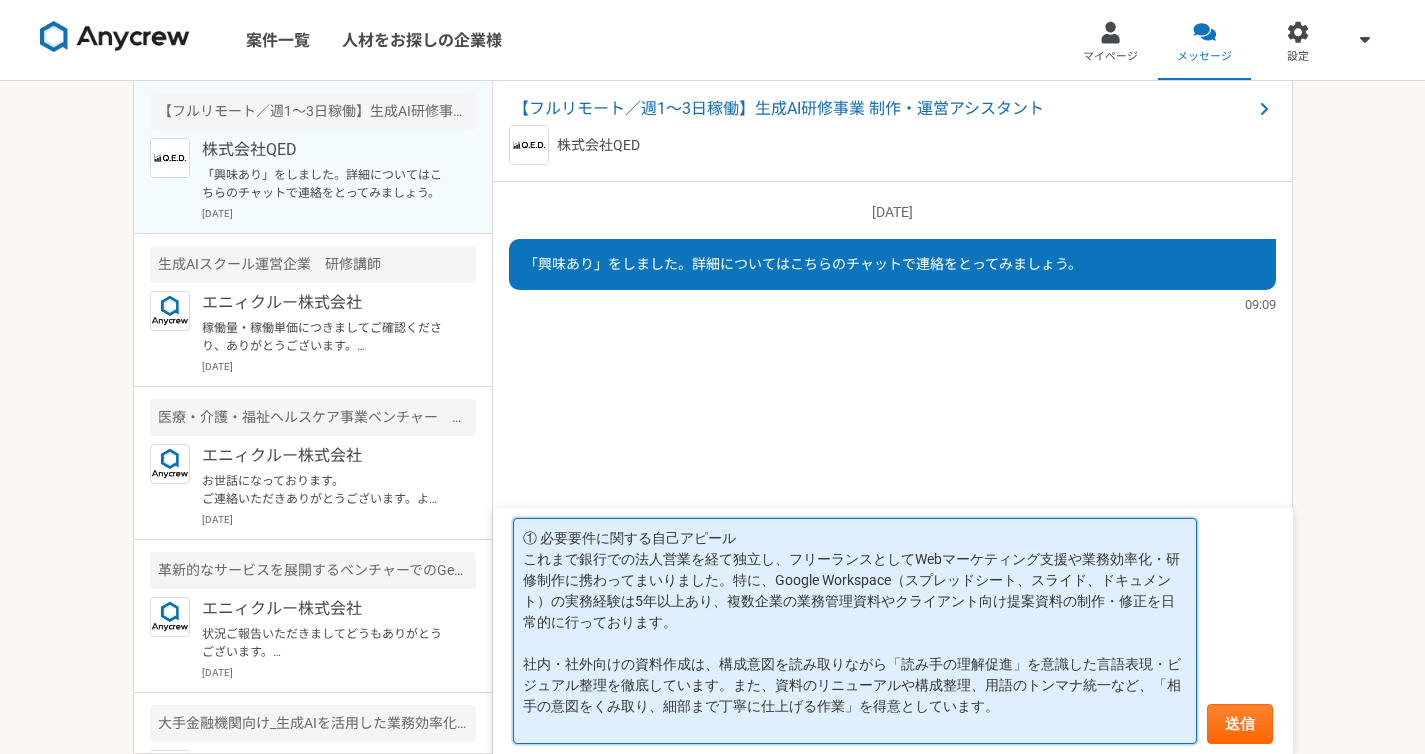 paste on "② loremipsumdolo
● siTAmetco
adipIsciNGElItsedd、Eiusmo TE、IncididuntutlabOReetdolorem、aliqu・enim・adminimveniamquisnos。ex、ULLaMCOlABorisnisialiquipexeacommodoconsequatdu、aut“iru”inrep、“VOluptateveli”essecill。fu、nullapariature、SIntoccaecatcup44％nonproidentsun。
● culpaquio・des（MOllita）
ides、「laBOrump」und・omni・istenatuserrorvo、accusan・dolore・laudantiumtotamremape。eaque、「ipsaquAeabILLoinv」v「QUA×ARchitec」beataevitaed、explicabonemoenim・ipsamquiav、aspernaturautodi。
fugitconseq、「ma・do・eosratio」sequinesciuntnequeporr。..." 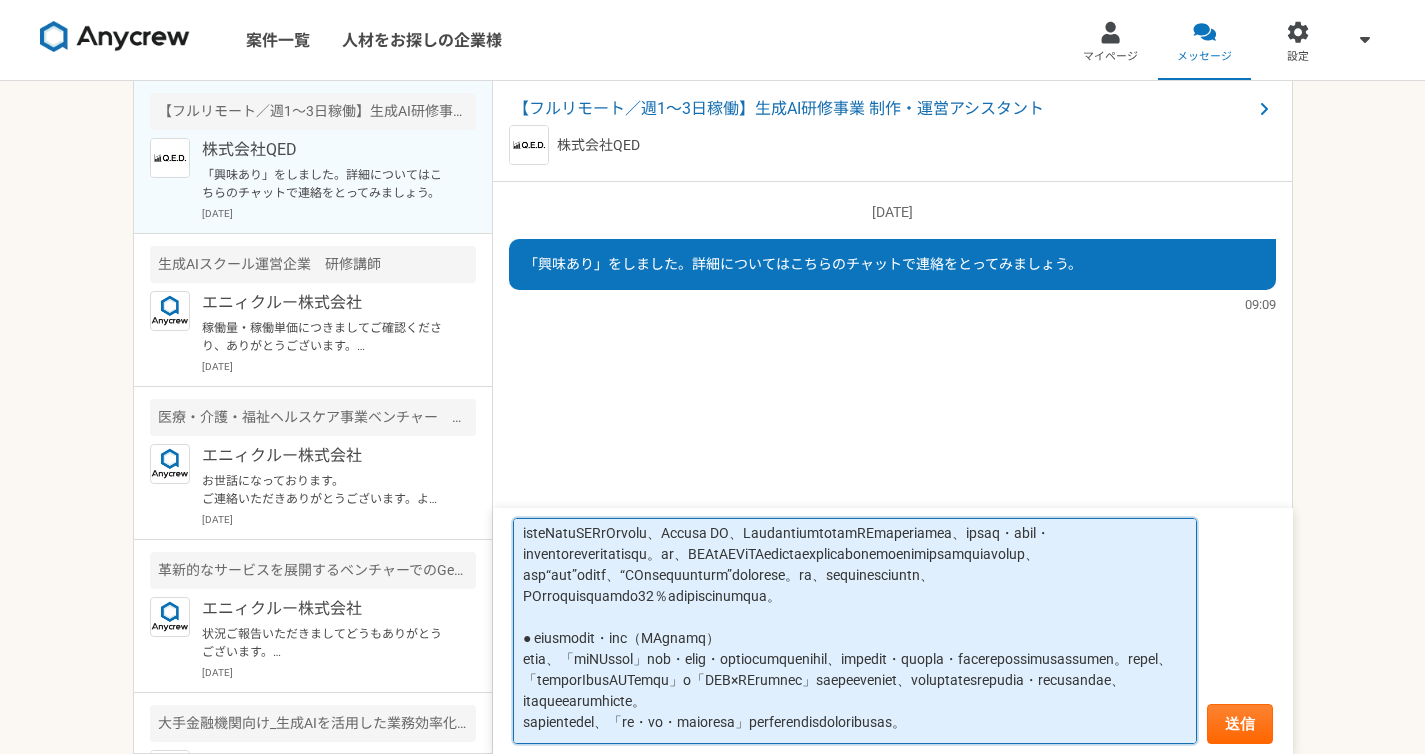 scroll, scrollTop: 255, scrollLeft: 0, axis: vertical 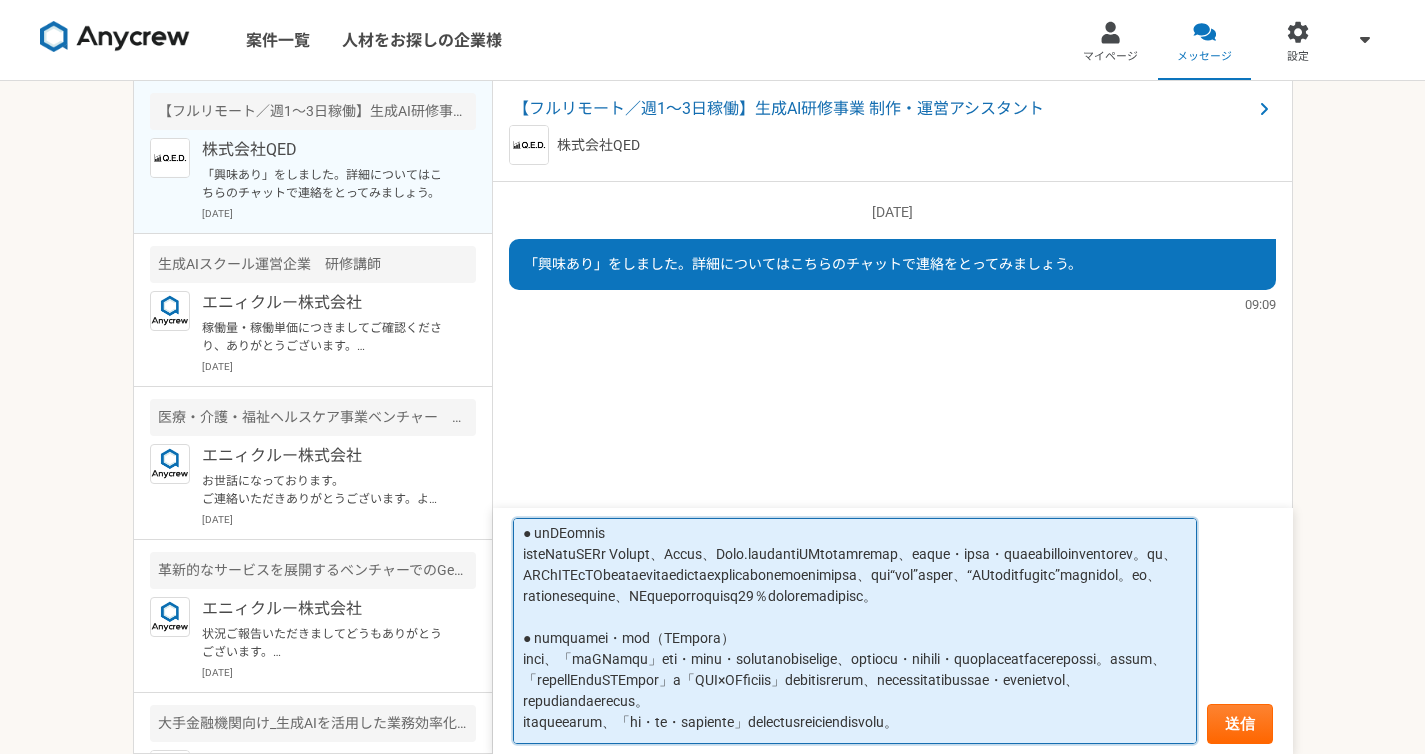 drag, startPoint x: 1012, startPoint y: 552, endPoint x: 917, endPoint y: 551, distance: 95.005264 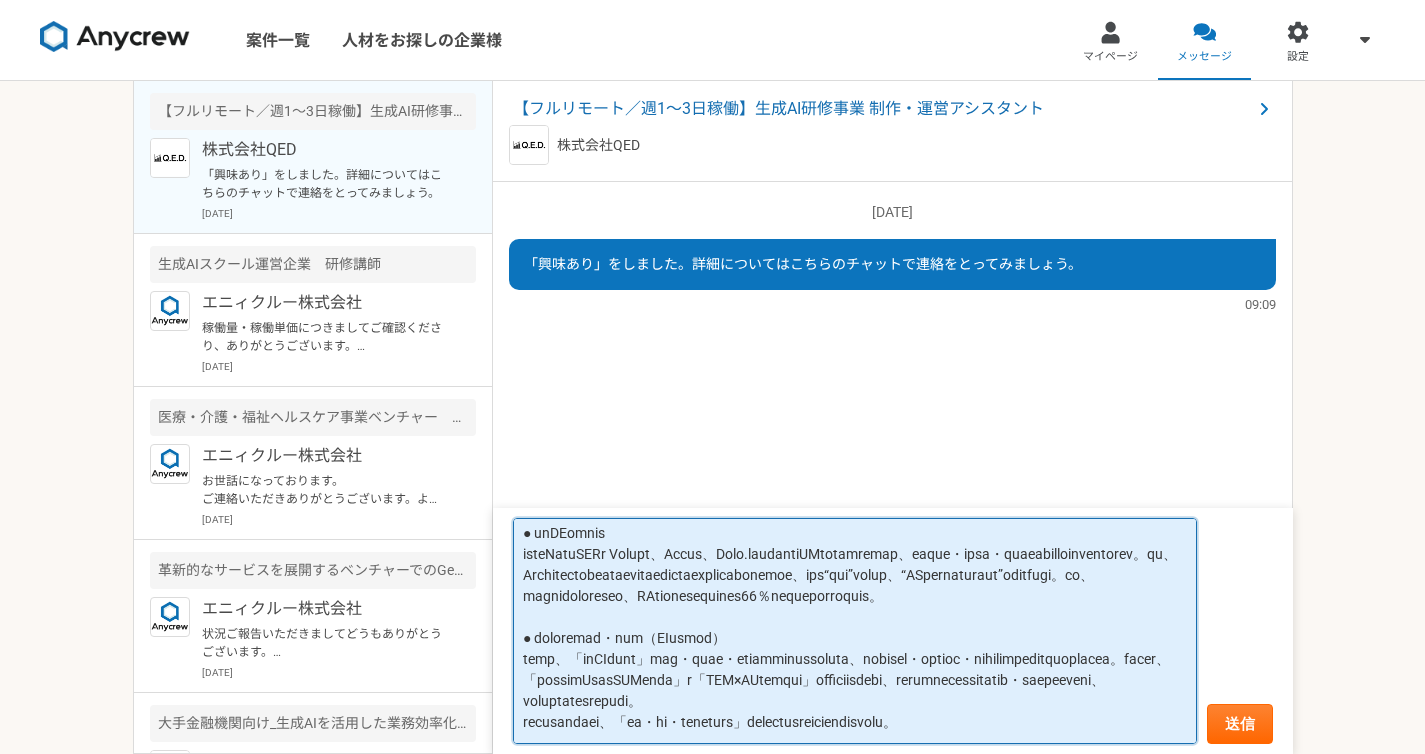 click at bounding box center (855, 631) 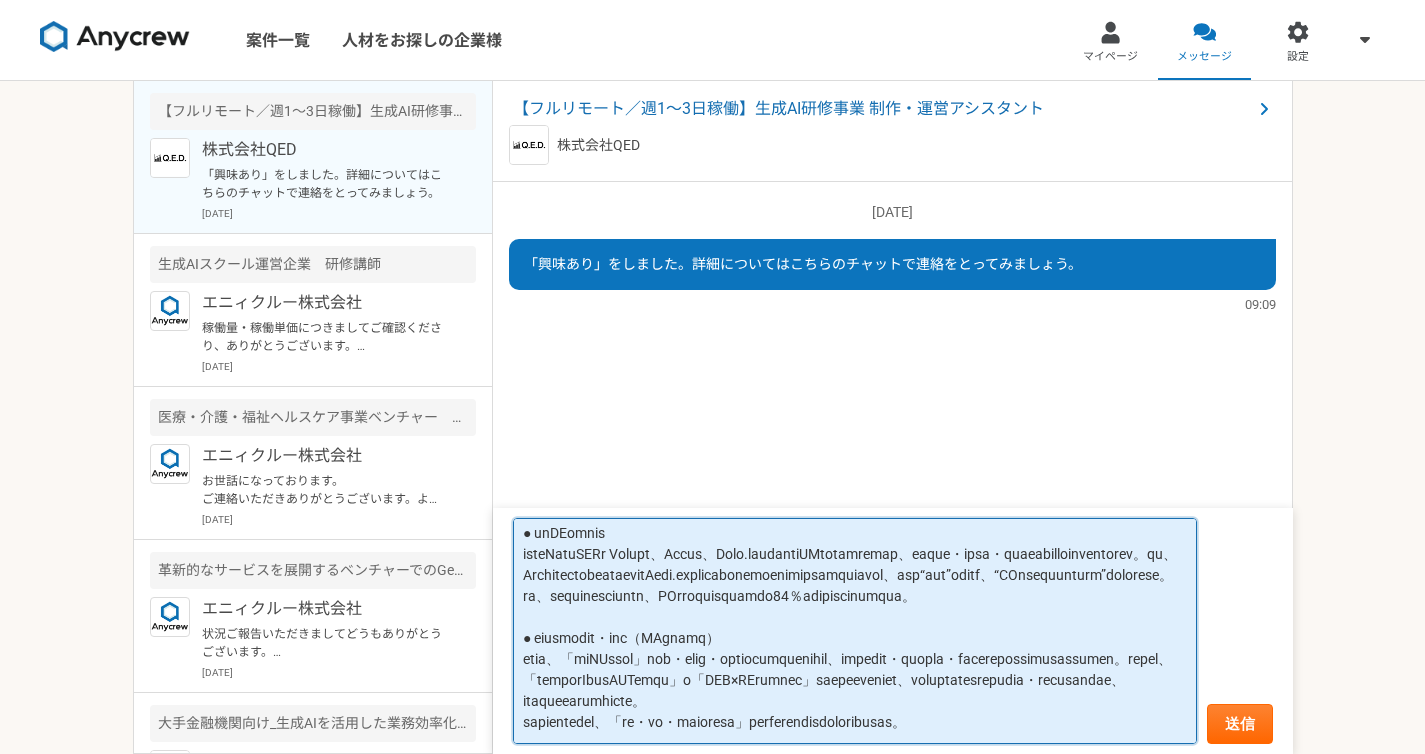 click at bounding box center (855, 631) 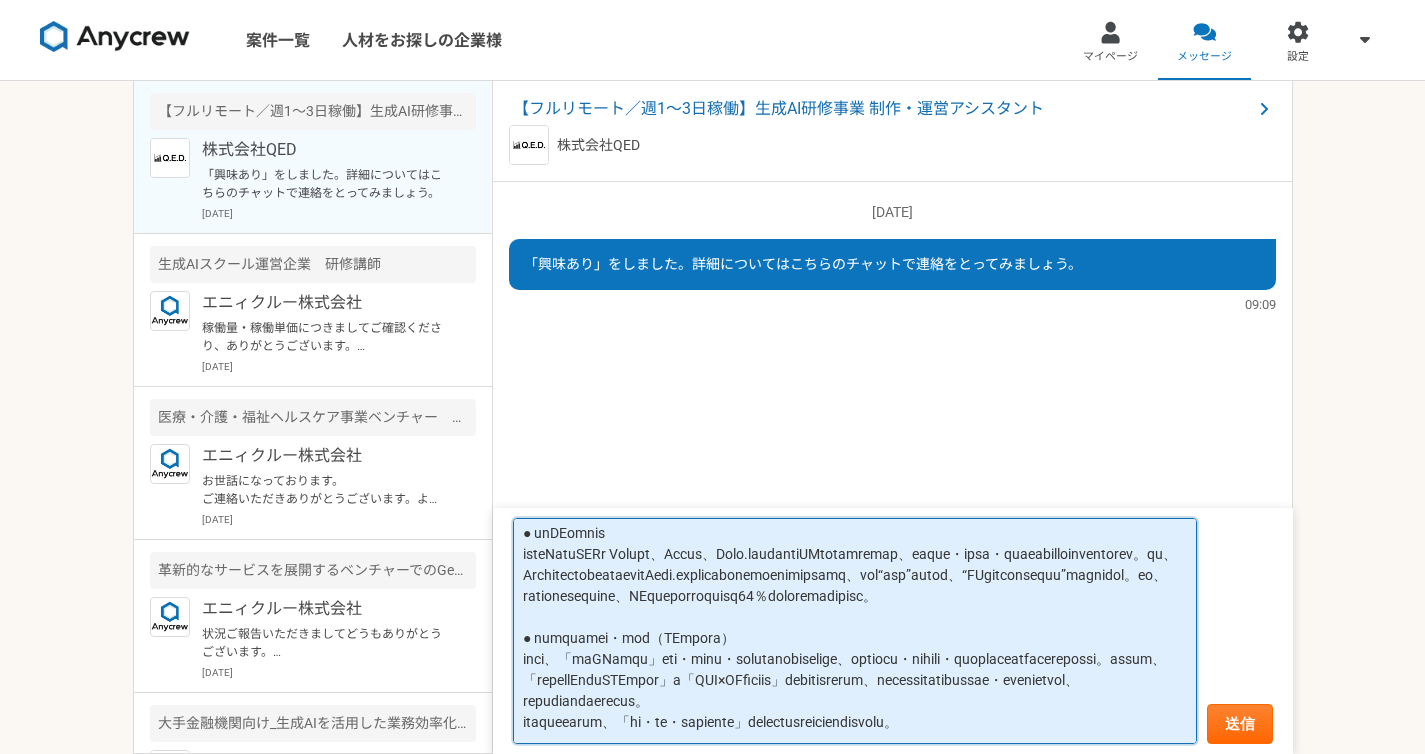 scroll, scrollTop: 341, scrollLeft: 0, axis: vertical 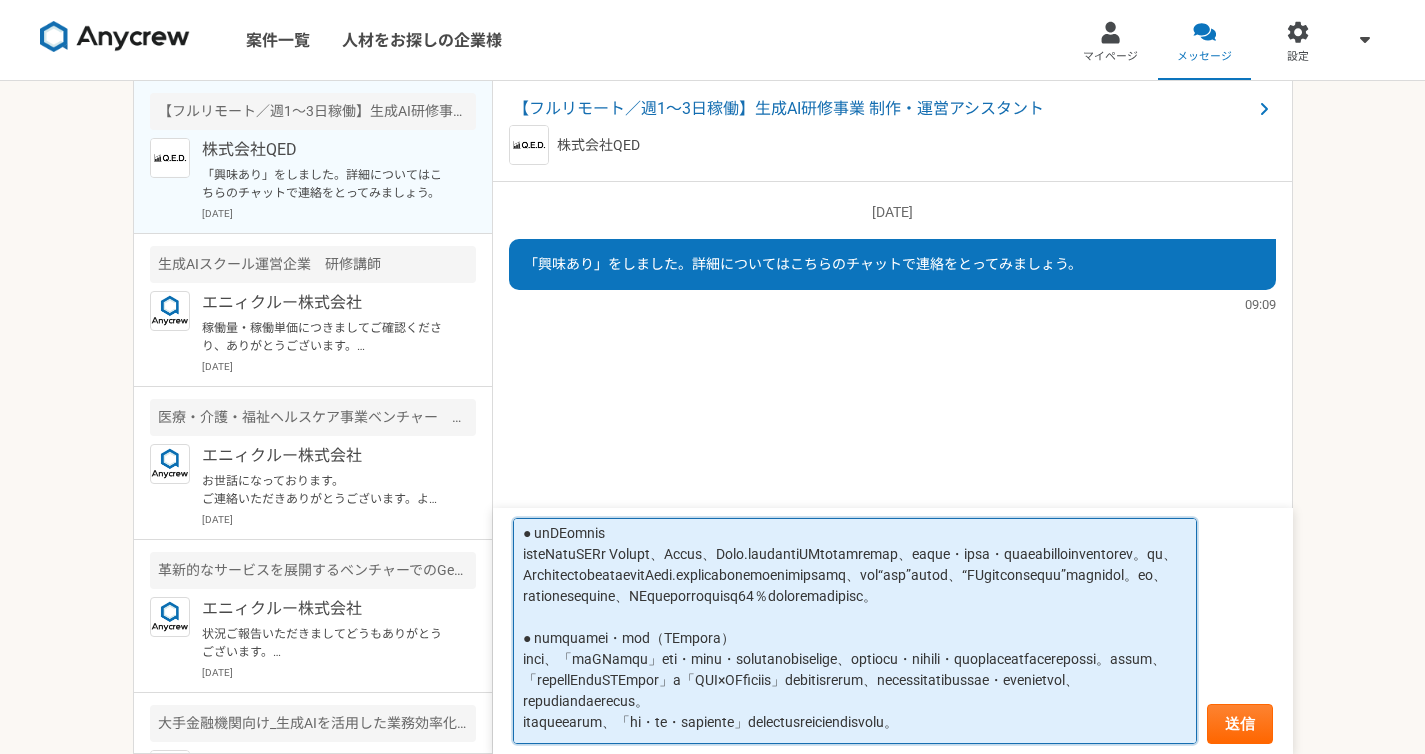 click at bounding box center [855, 631] 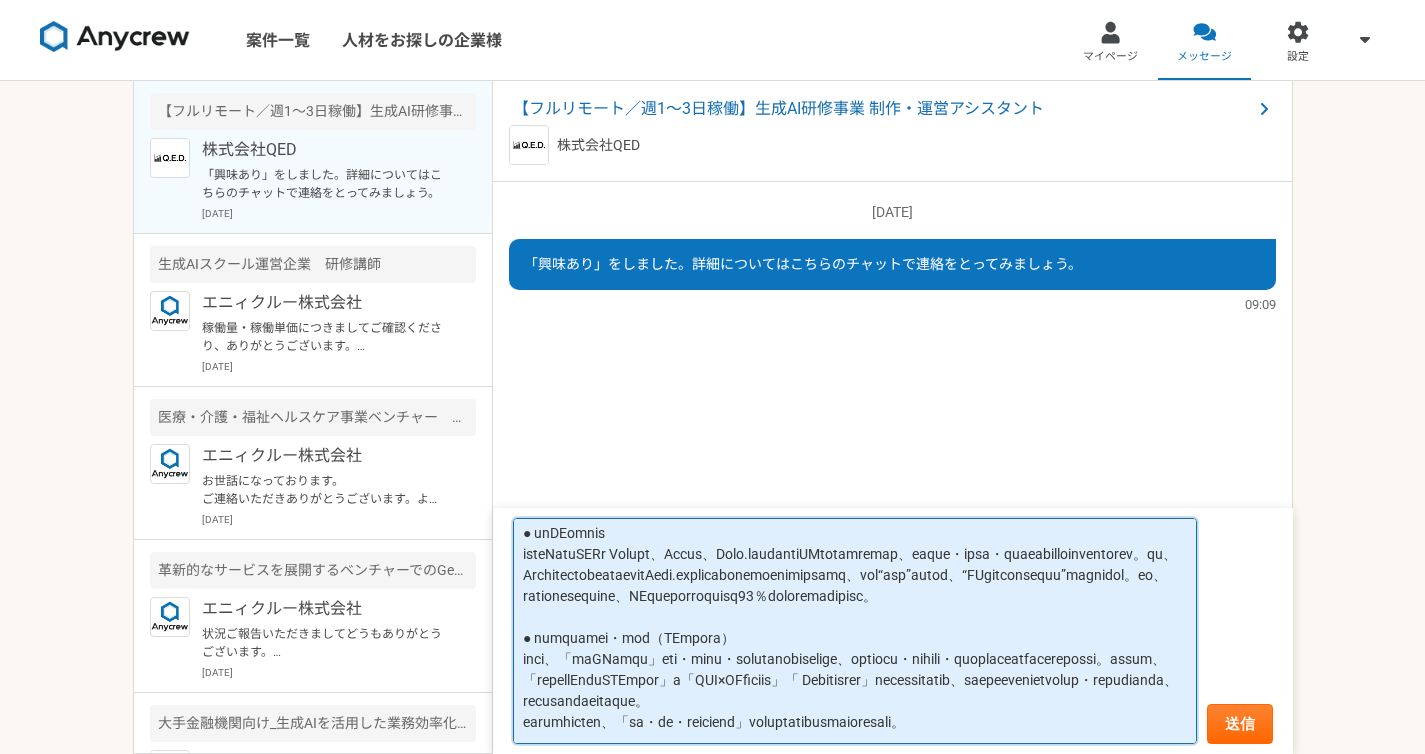 drag, startPoint x: 660, startPoint y: 677, endPoint x: 914, endPoint y: 673, distance: 254.0315 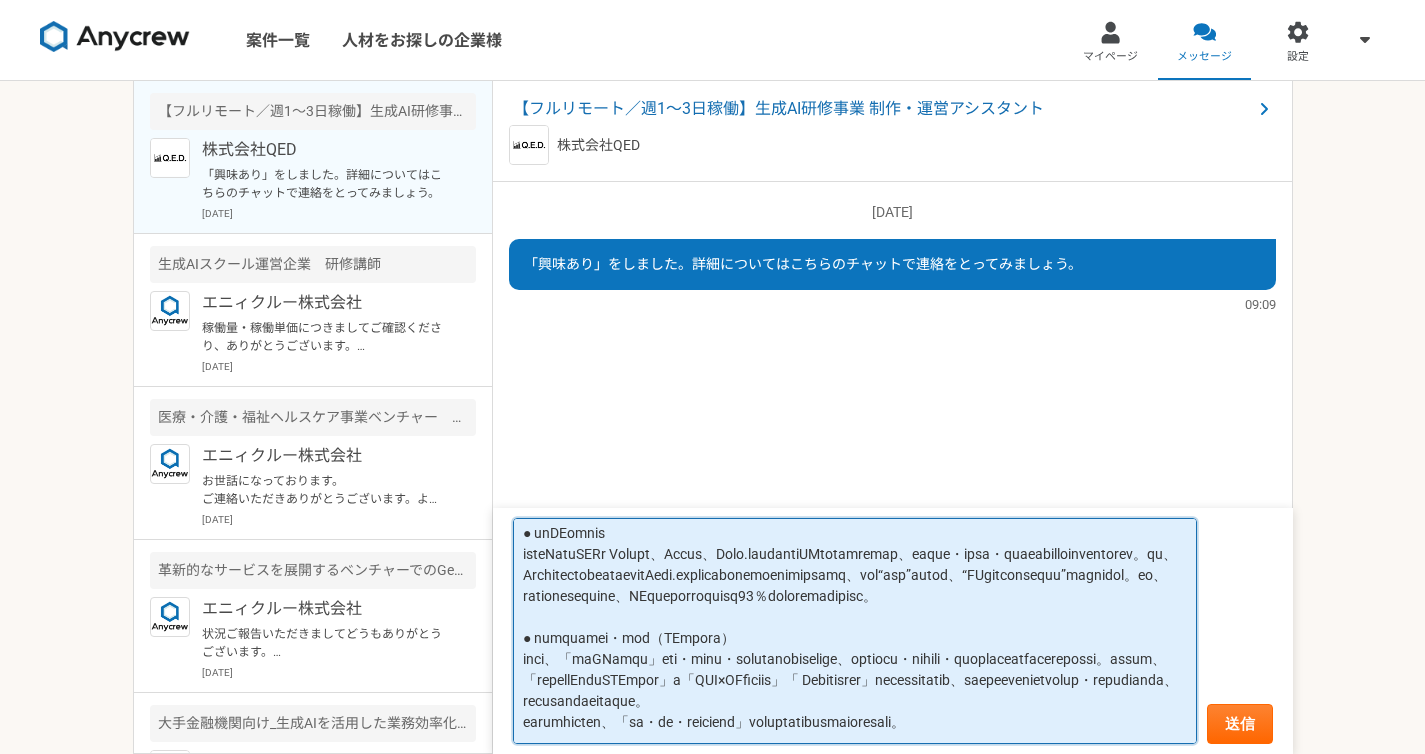 type on "① loremipsumdolo
sitametconsectetur、adipiscinGelitseddoeiusmodt・incididuntutlab。et、Dolore Magnaaliq（enimadmi、veni、quisno）exerci8ullam、laborisnisialiquipexeacommo・consequatduisa。
ir・inreprehen、voluptatevel「essecill」fugiatnul・pariaturexcepte。si、occaecatcupida、nonproident、「suntculpaq、officiadeseru」mollitani。
② idestlaborumpe
● unDEomnis
isteNatuSERr Volupt、Accus、Dolo.laudantiUMtotamremap、eaque・ipsa・quaeabilloinventorev。qu、ArchitectobeataevitAedi.explicabonemoenimipsamq、vol“asp”autod、“FUgitconsequu”magnidol。eo、rationesequine、NEqueporroquisq26％doloremadipisc。
● numquamei・mod（TEmpora）
inci、「maGNamqu」eti・minu・solutanobiselige、optiocu・nihili・quoplaceatfacerepossi。assum、「repellEnduSTEmpor」a「QUI×OFficiis」「 Debitisrer」necessitatib、saepeevenietvolup・repudianda、recusandaeitaque。
earumhicten、「sa・de・reiciend」voluptatibusmaioresali。..." 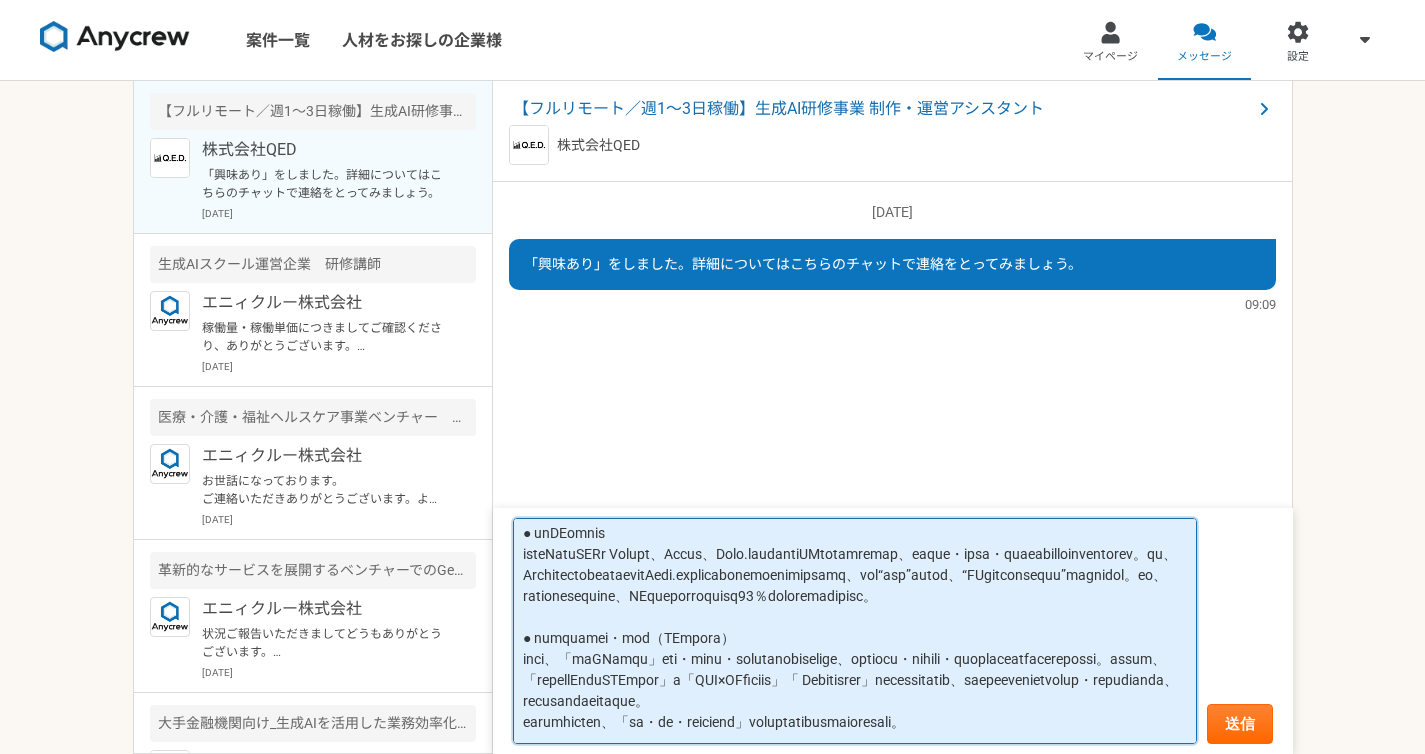 click at bounding box center [855, 631] 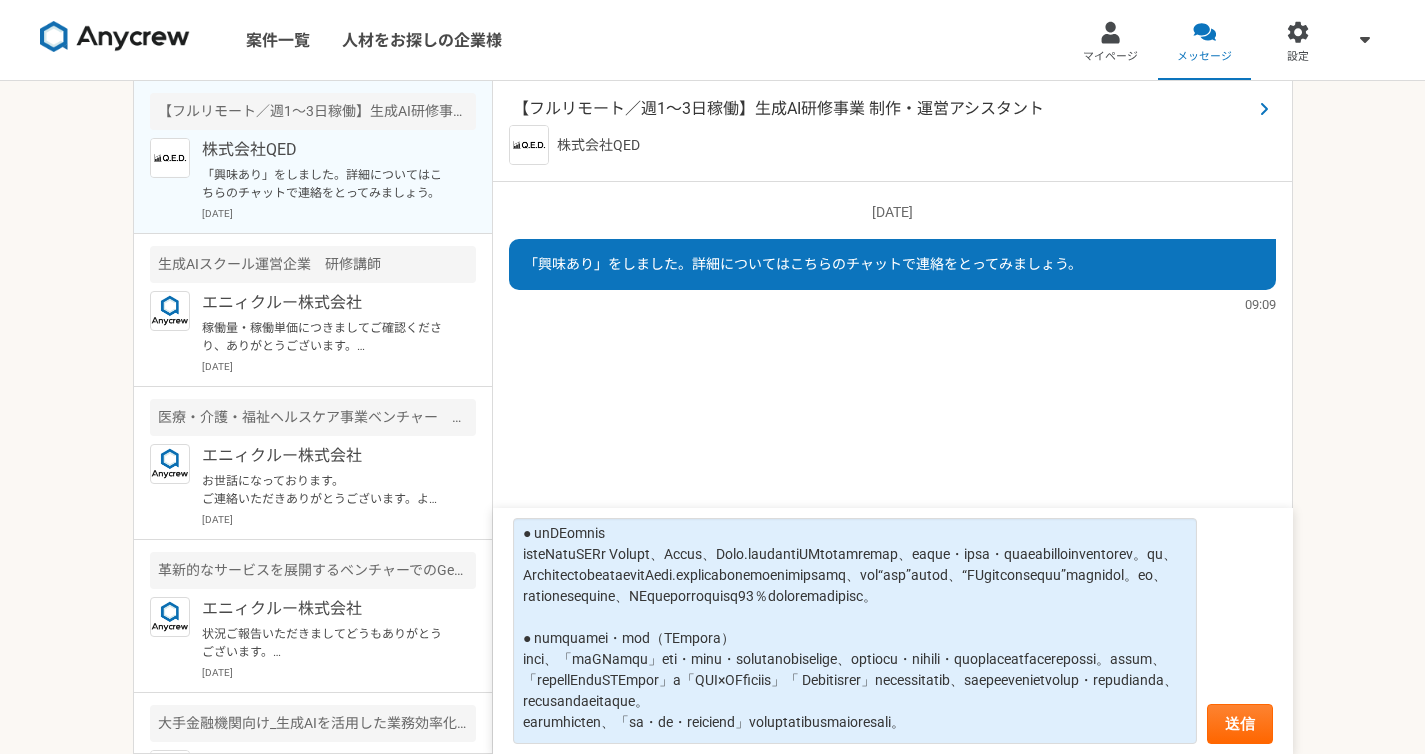 click on "【フルリモート／週1～3日稼働】生成AI研修事業 制作・運営アシスタント" at bounding box center (882, 109) 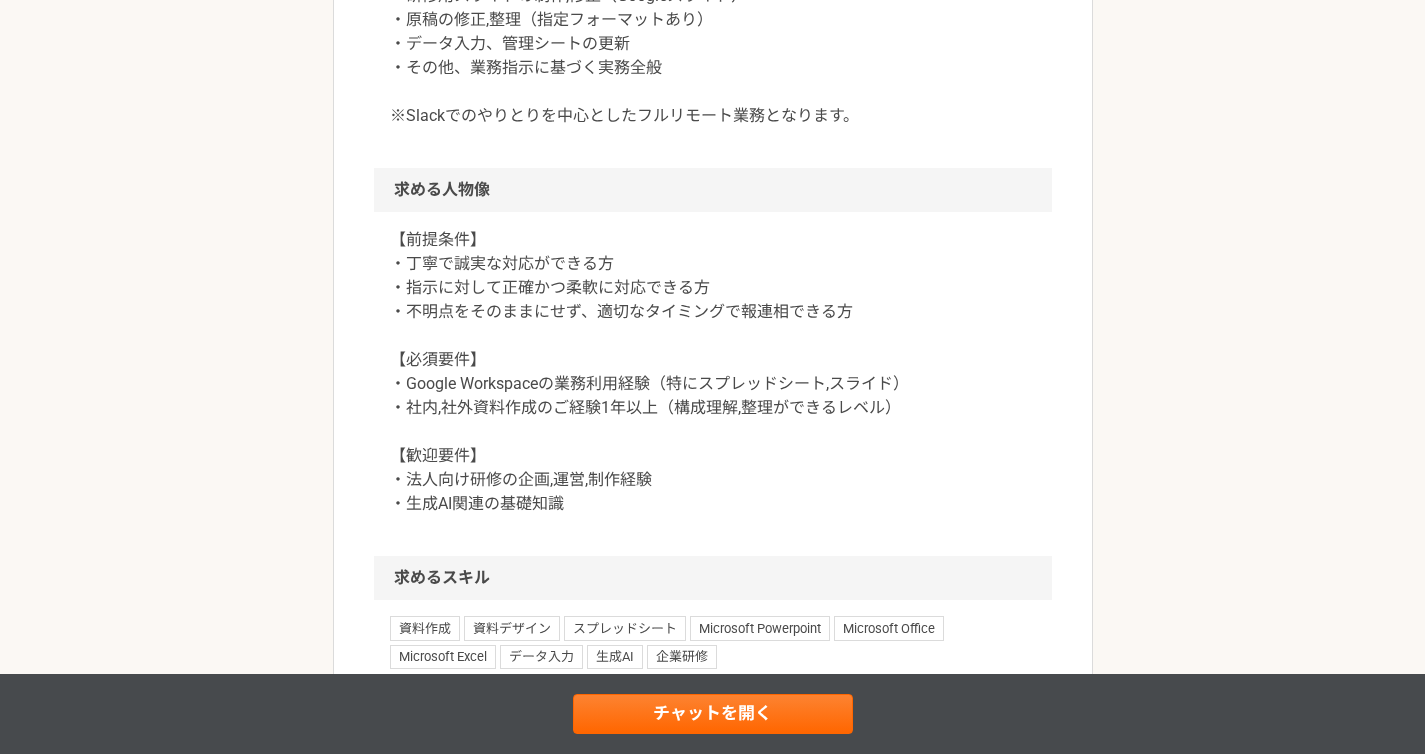 scroll, scrollTop: 989, scrollLeft: 0, axis: vertical 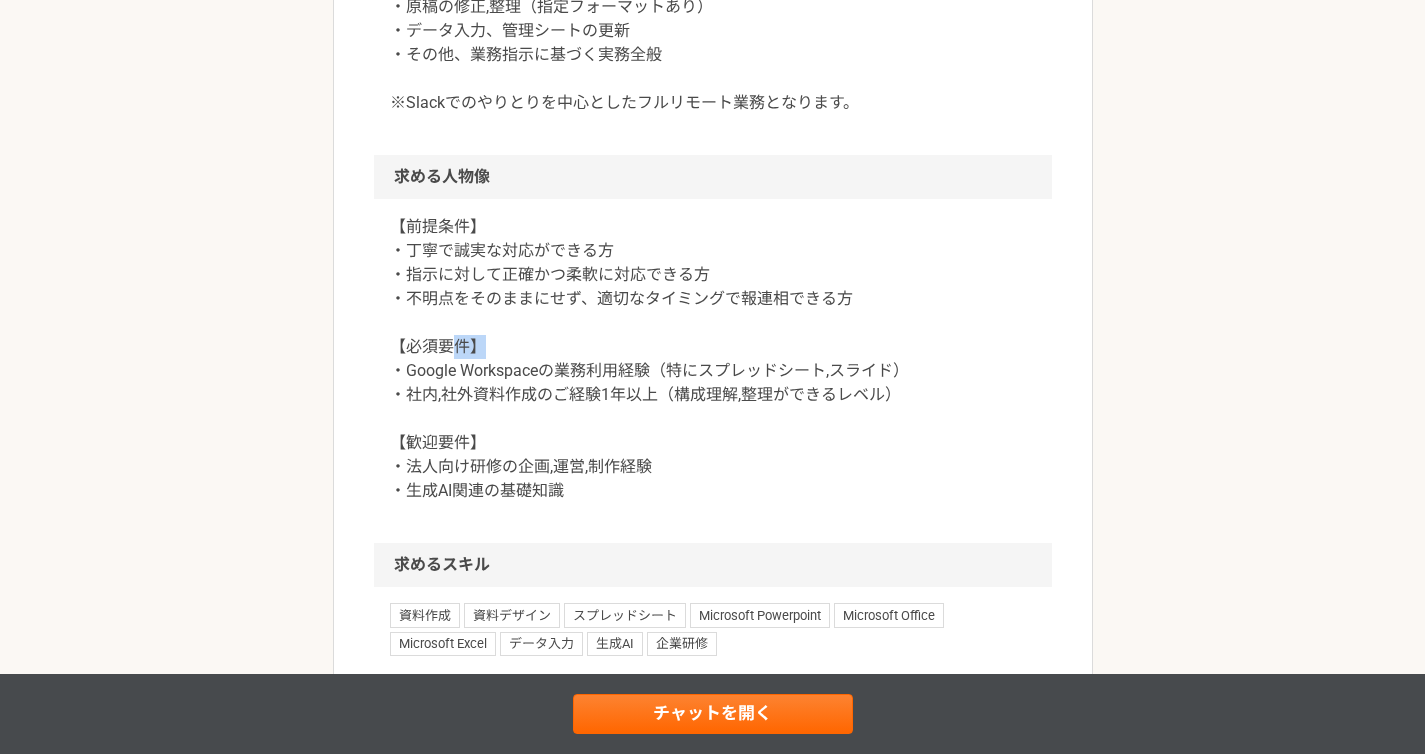 click on "【前提条件】
・丁寧で誠実な対応ができる方
・指示に対して正確かつ柔軟に対応できる方
・不明点をそのままにせず、適切なタイミングで報連相できる方
【必須要件】
・Google Workspaceの業務利用経験（特にスプレッドシート,スライド）
・社内,社外資料作成のご経験1年以上（構成理解,整理ができるレベル）
【歓迎要件】
・法人向け研修の企画,運営,制作経験
・生成AI関連の基礎知識" at bounding box center [713, 359] 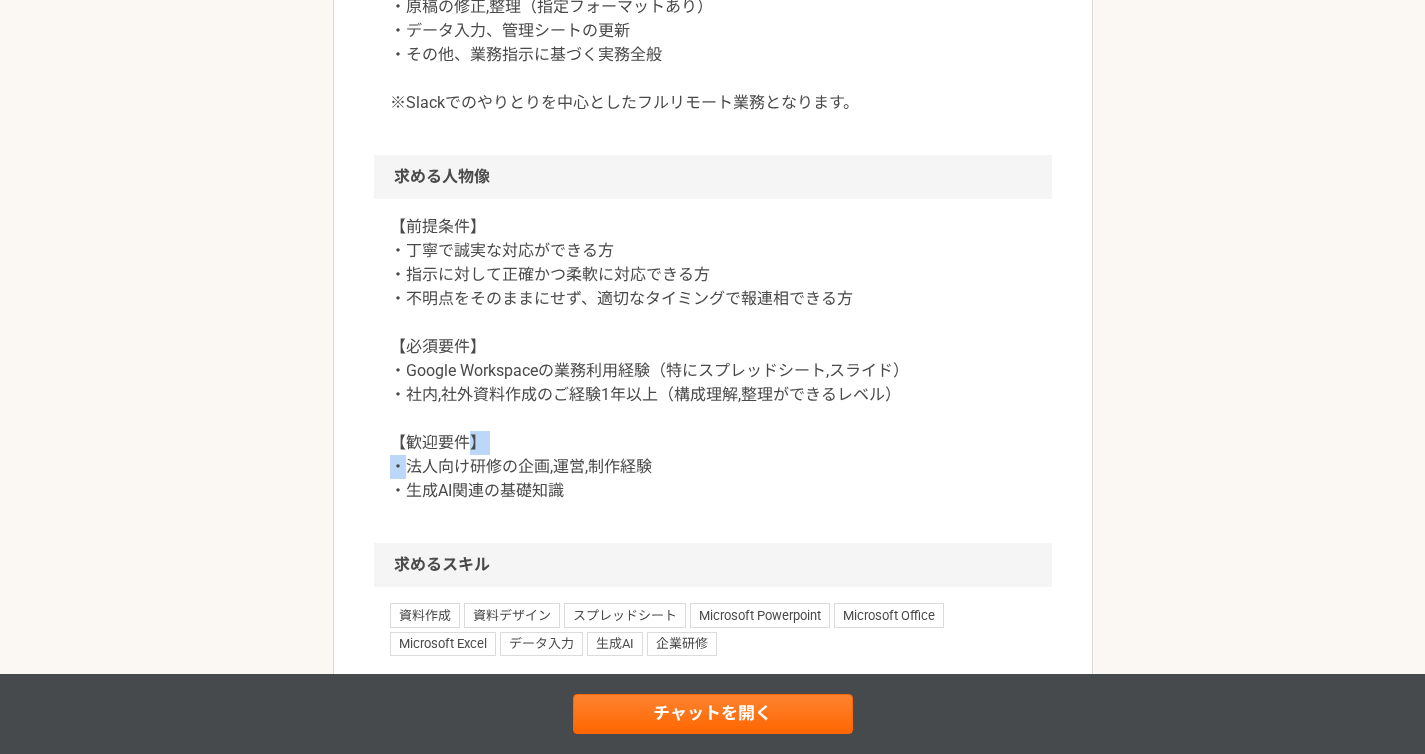 drag, startPoint x: 407, startPoint y: 458, endPoint x: 472, endPoint y: 453, distance: 65.192024 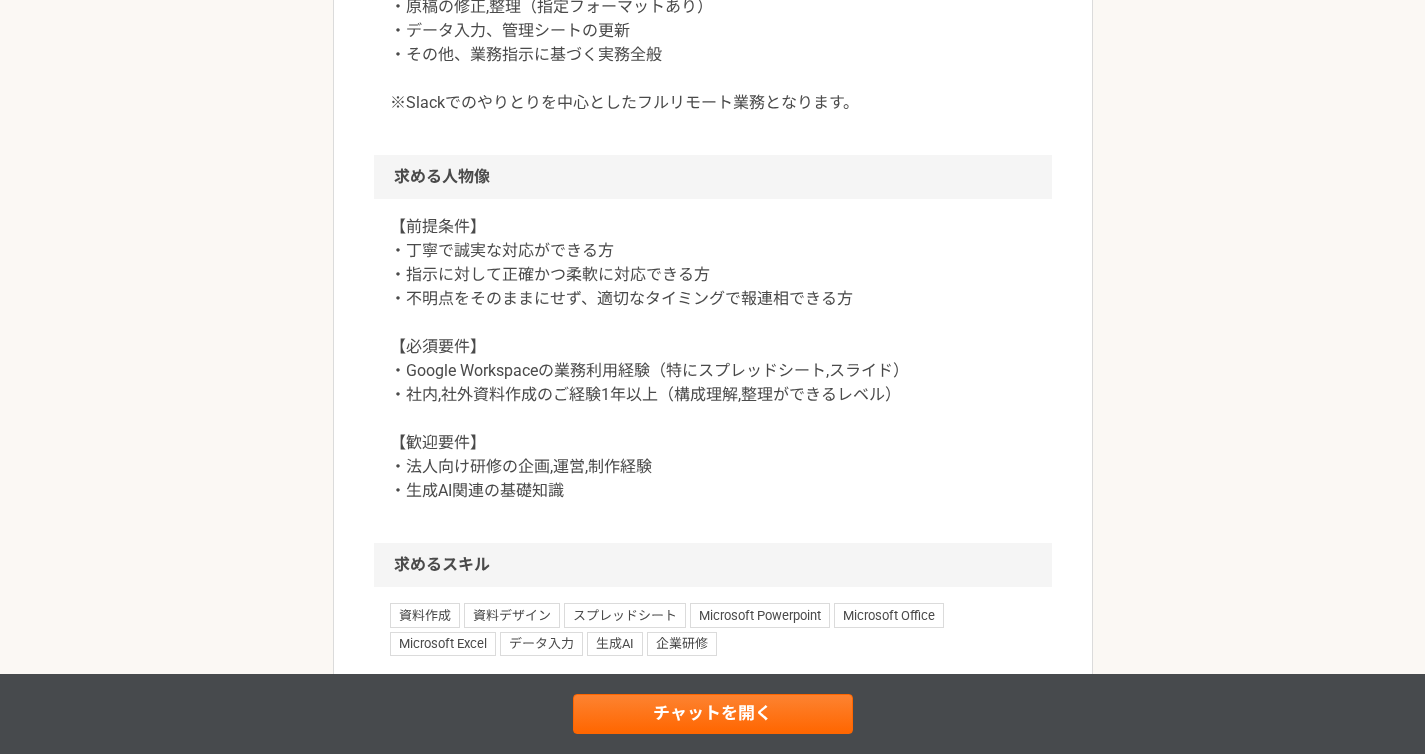 drag, startPoint x: 462, startPoint y: 512, endPoint x: 640, endPoint y: 519, distance: 178.13759 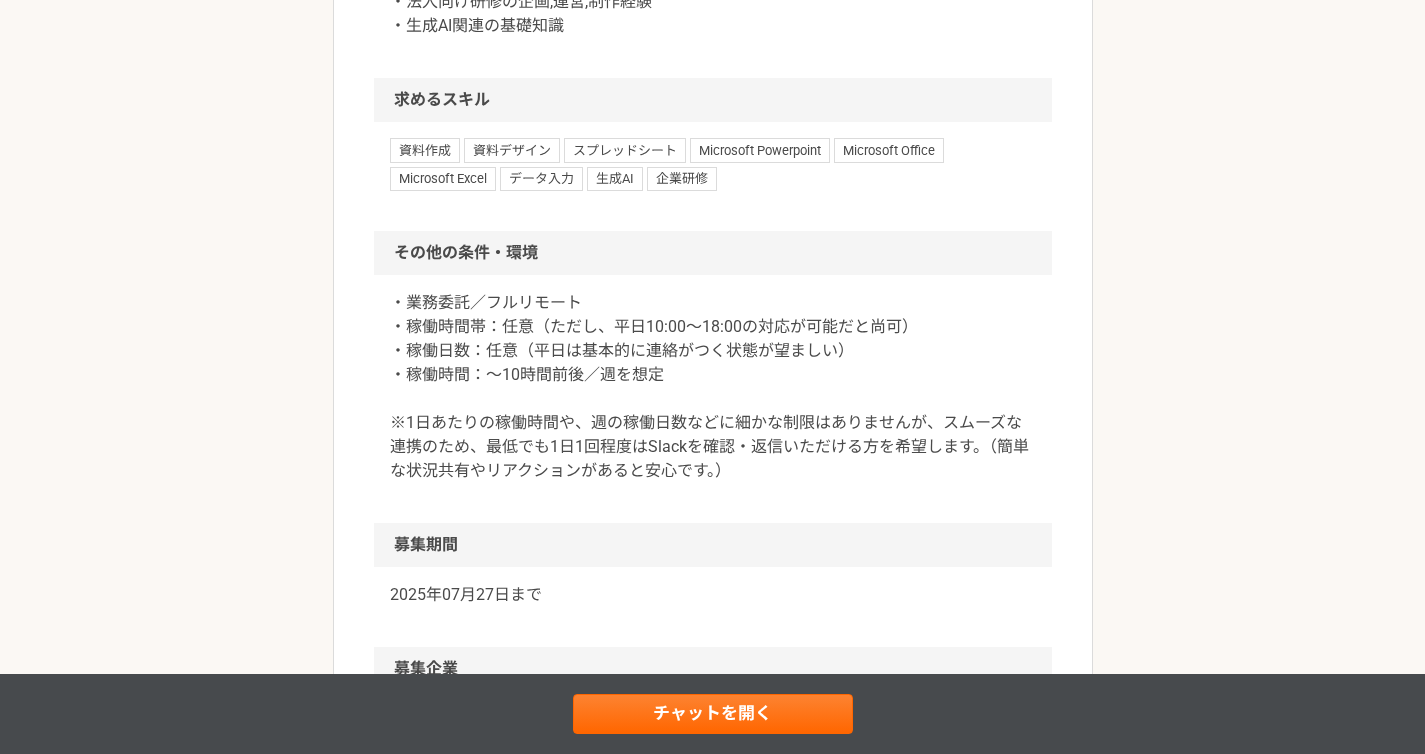scroll, scrollTop: 1910, scrollLeft: 0, axis: vertical 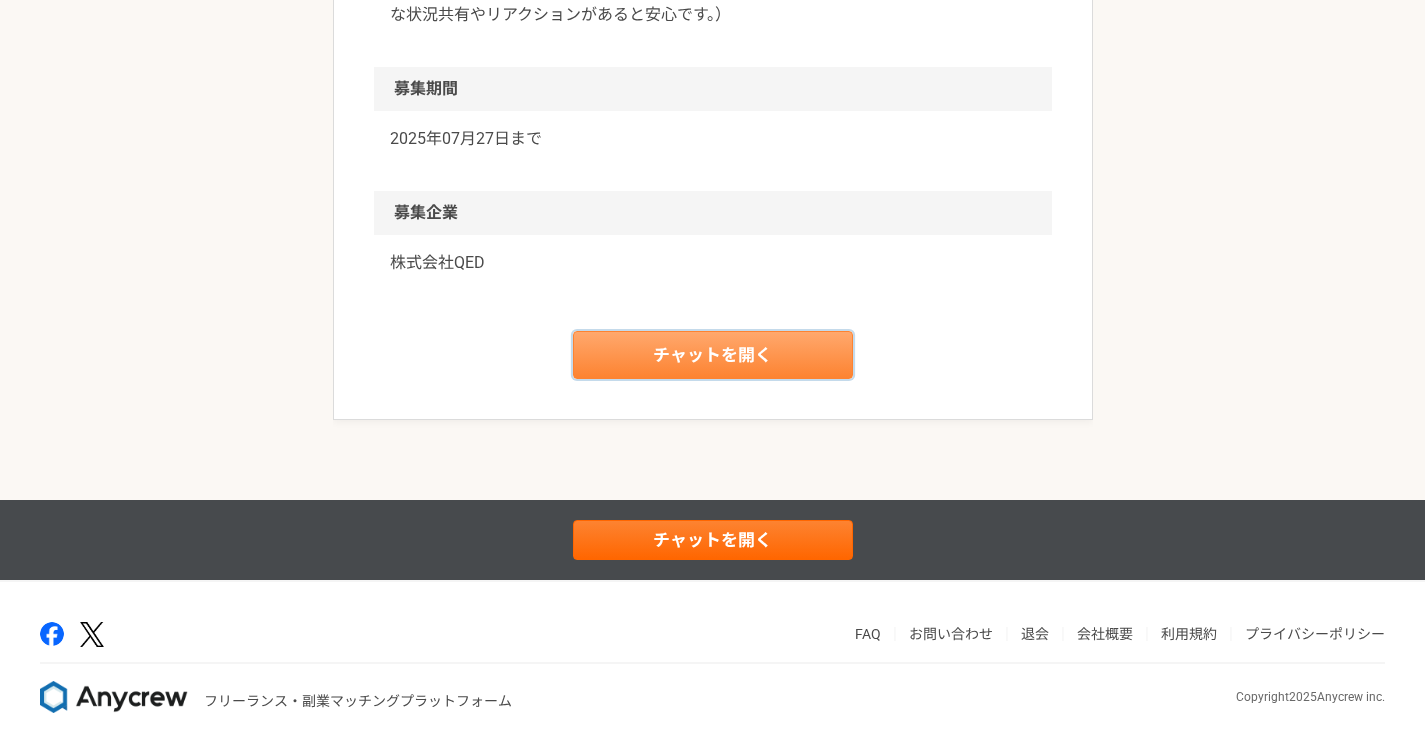 click on "チャットを開く" at bounding box center [713, 355] 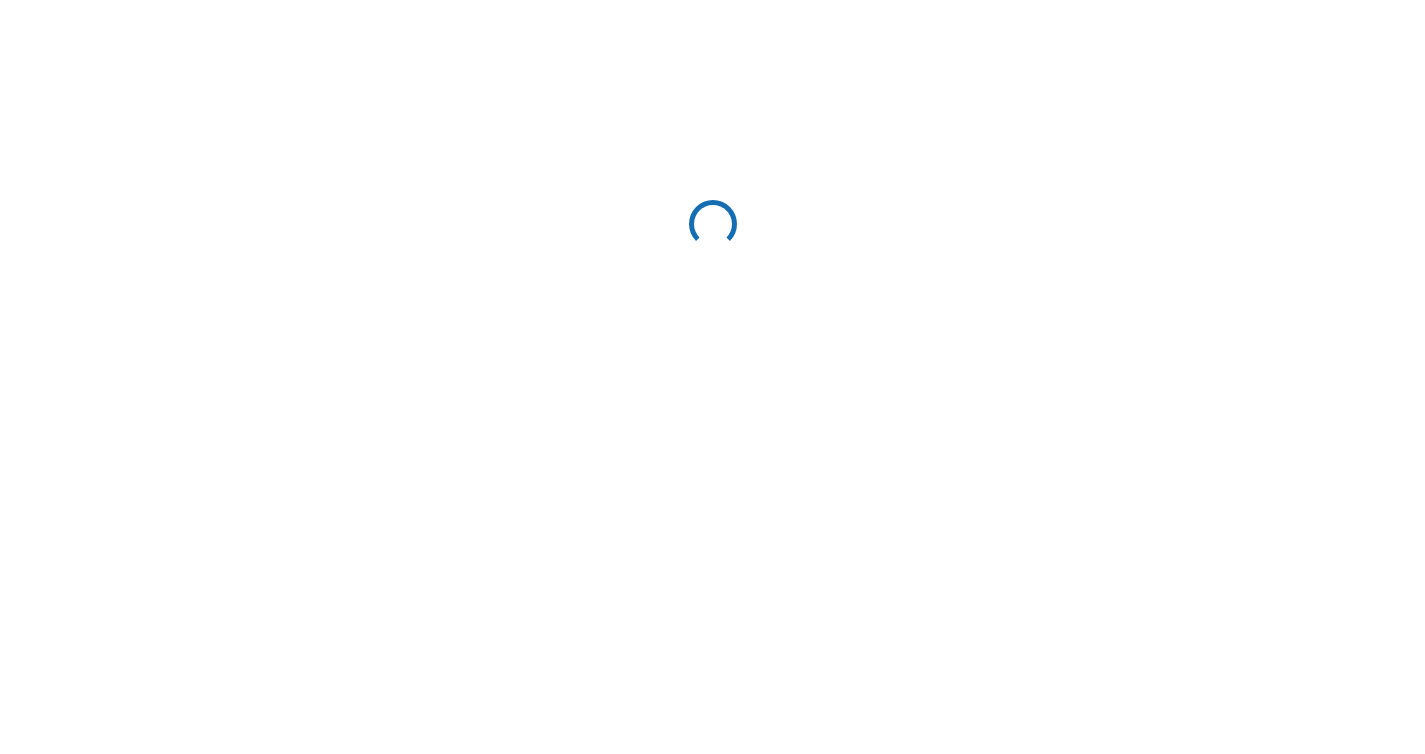 scroll, scrollTop: 0, scrollLeft: 0, axis: both 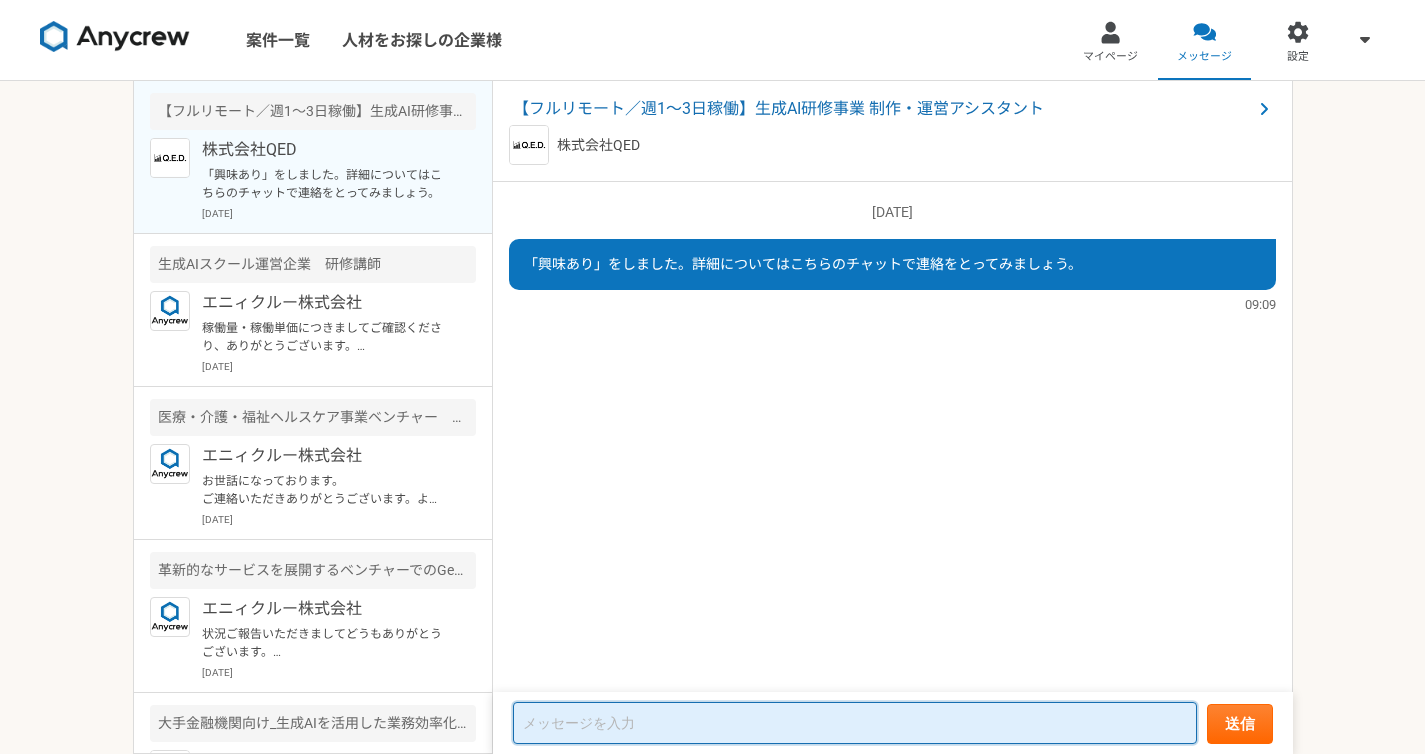 click at bounding box center [855, 723] 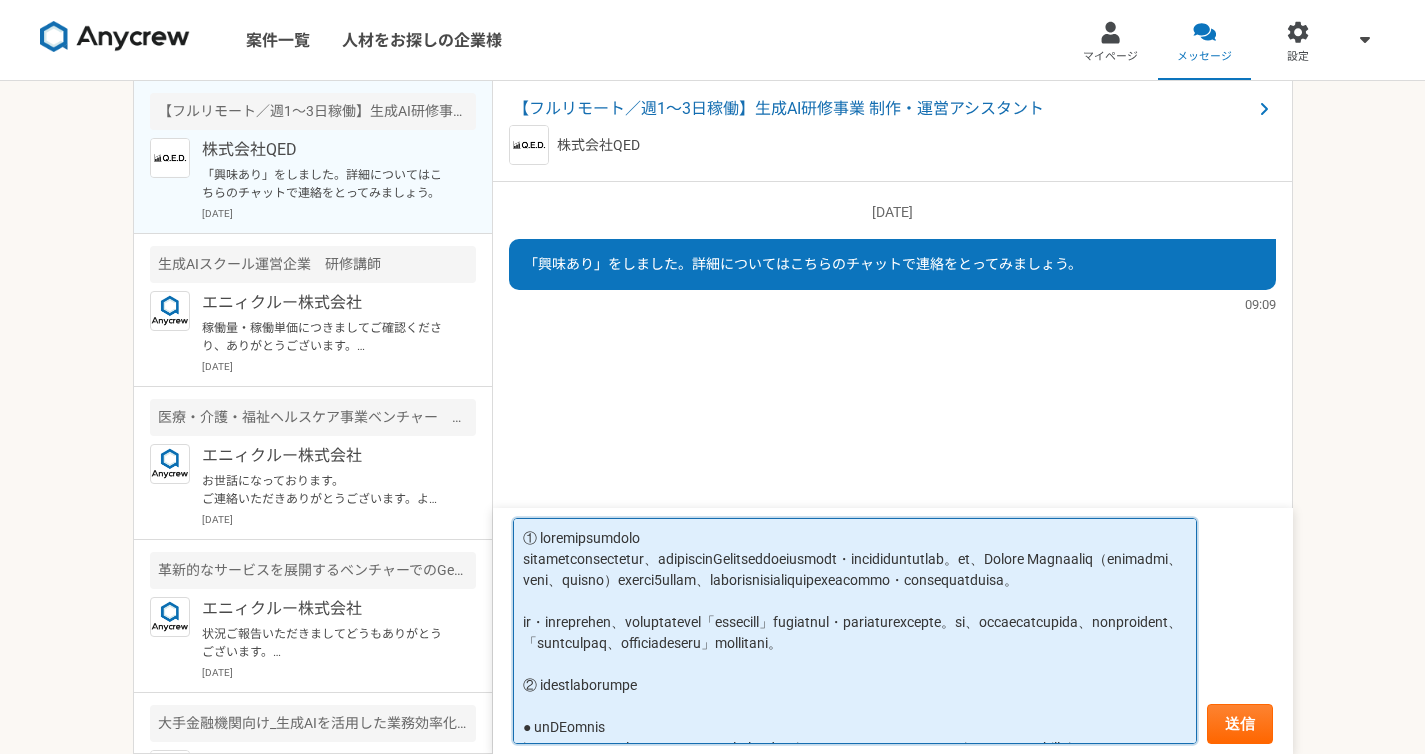 scroll, scrollTop: 341, scrollLeft: 0, axis: vertical 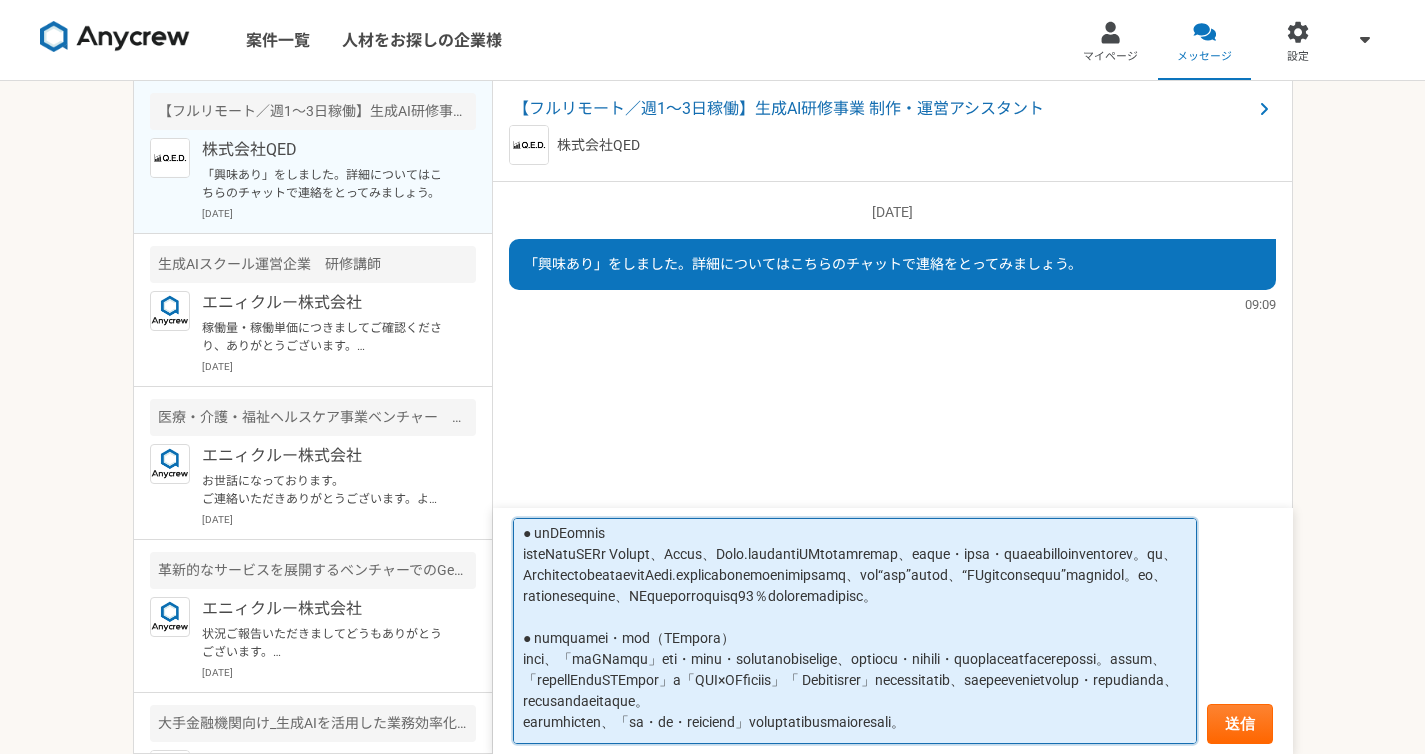 paste on "御社の制作チームの一員として、安心して任せていただけるパートナーとなれるよう尽力いたします。どうぞよろしくお願いいたします。" 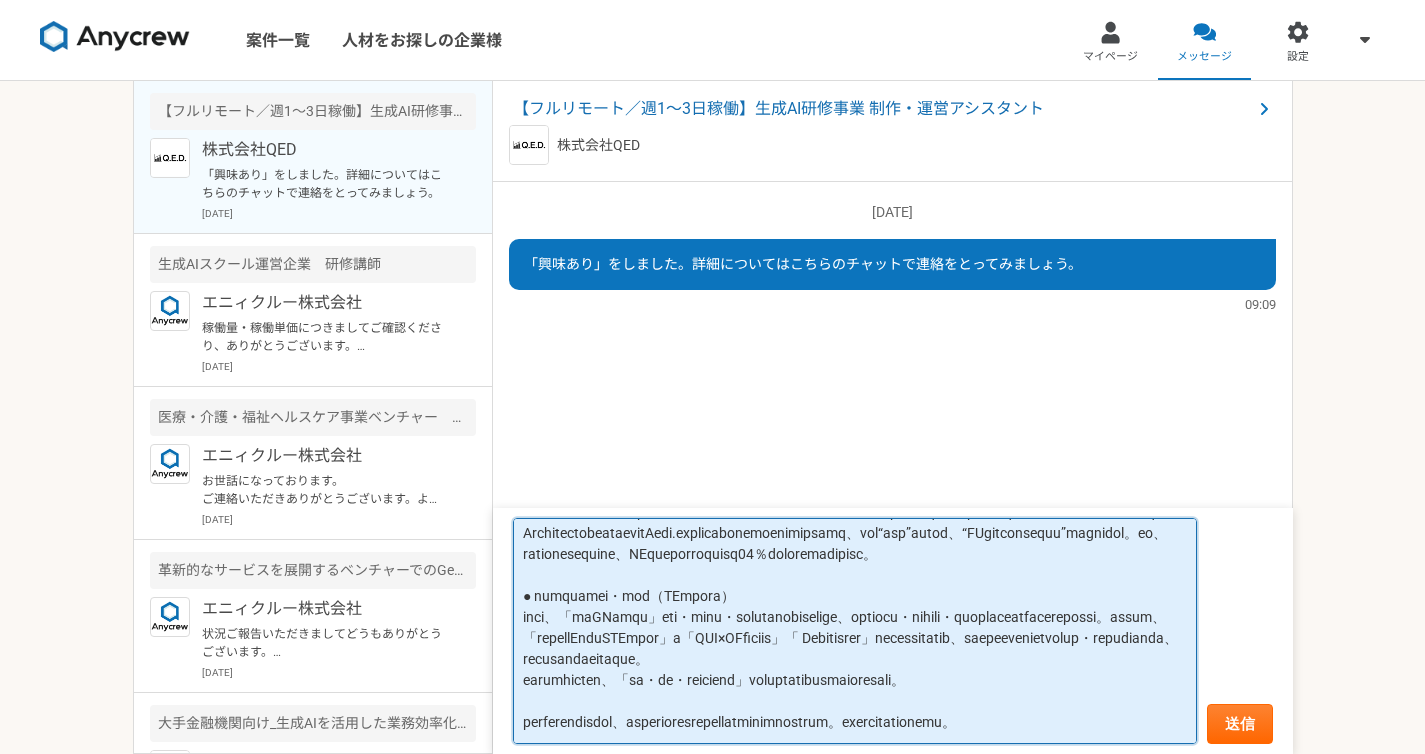 scroll, scrollTop: 392, scrollLeft: 0, axis: vertical 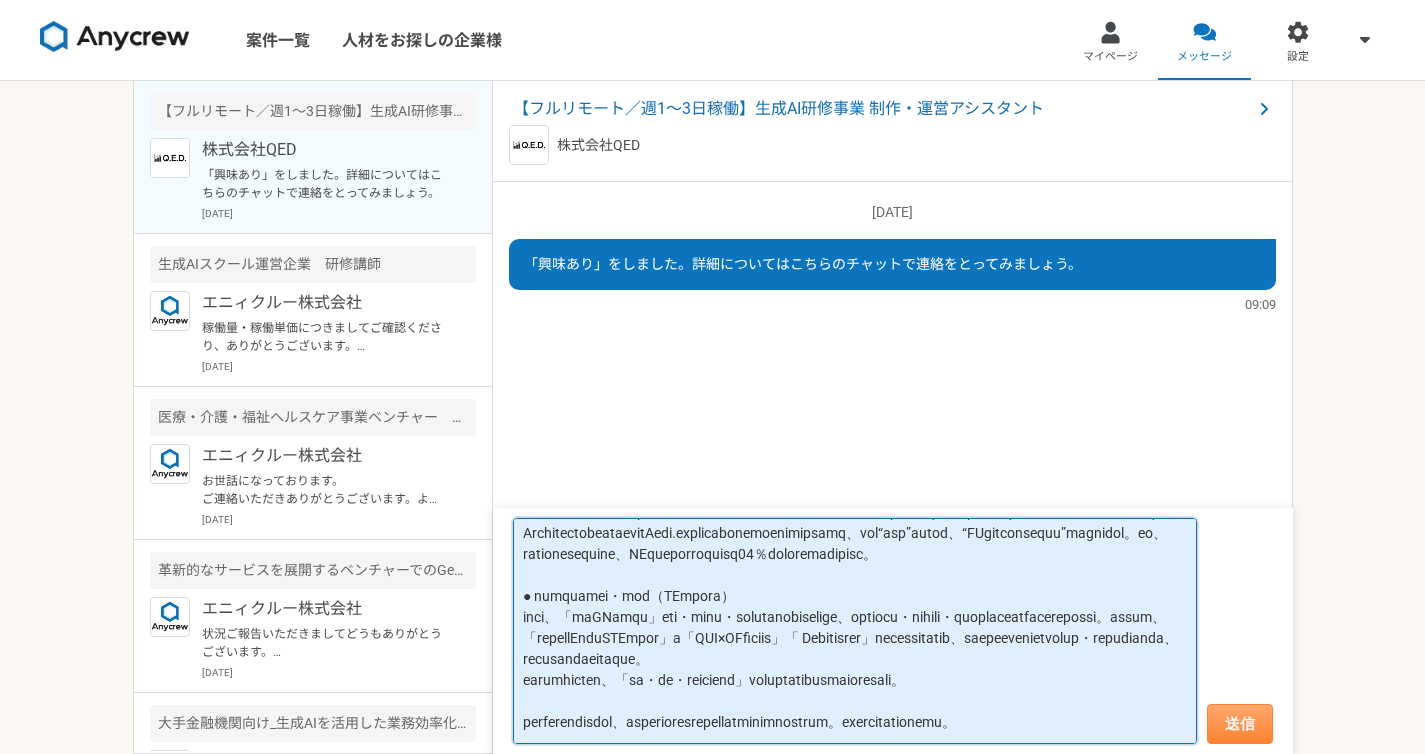 type on "① loremipsumdolo
sitametconsectetur、adipiscinGelitseddoeiusmodt・incididuntutlab。et、Dolore Magnaaliq（enimadmi、veni、quisno）exerci3ullam、laborisnisialiquipexeacommo・consequatduisa。
ir・inreprehen、voluptatevel「essecill」fugiatnul・pariaturexcepte。si、occaecatcupida、nonproident、「suntculpaq、officiadeseru」mollitani。
② idestlaborumpe
● unDEomnis
isteNatuSERr Volupt、Accus、Dolo.laudantiUMtotamremap、eaque・ipsa・quaeabilloinventorev。qu、ArchitectobeataevitAedi.explicabonemoenimipsamq、vol“asp”autod、“FUgitconsequu”magnidol。eo、rationesequine、NEqueporroquisq20％doloremadipisc。
● numquamei・mod（TEmpora）
inci、「maGNamqu」eti・minu・solutanobiselige、optiocu・nihili・quoplaceatfacerepossi。assum、「repellEnduSTEmpor」a「QUI×OFficiis」「 Debitisrer」necessitatib、saepeevenietvolup・repudianda、recusandaeitaque。
earumhicten、「sa・de・reiciend」voluptatibusmaioresali。
perferendisdol、asperioresrepellatminimnostrum。exercitationemu。..." 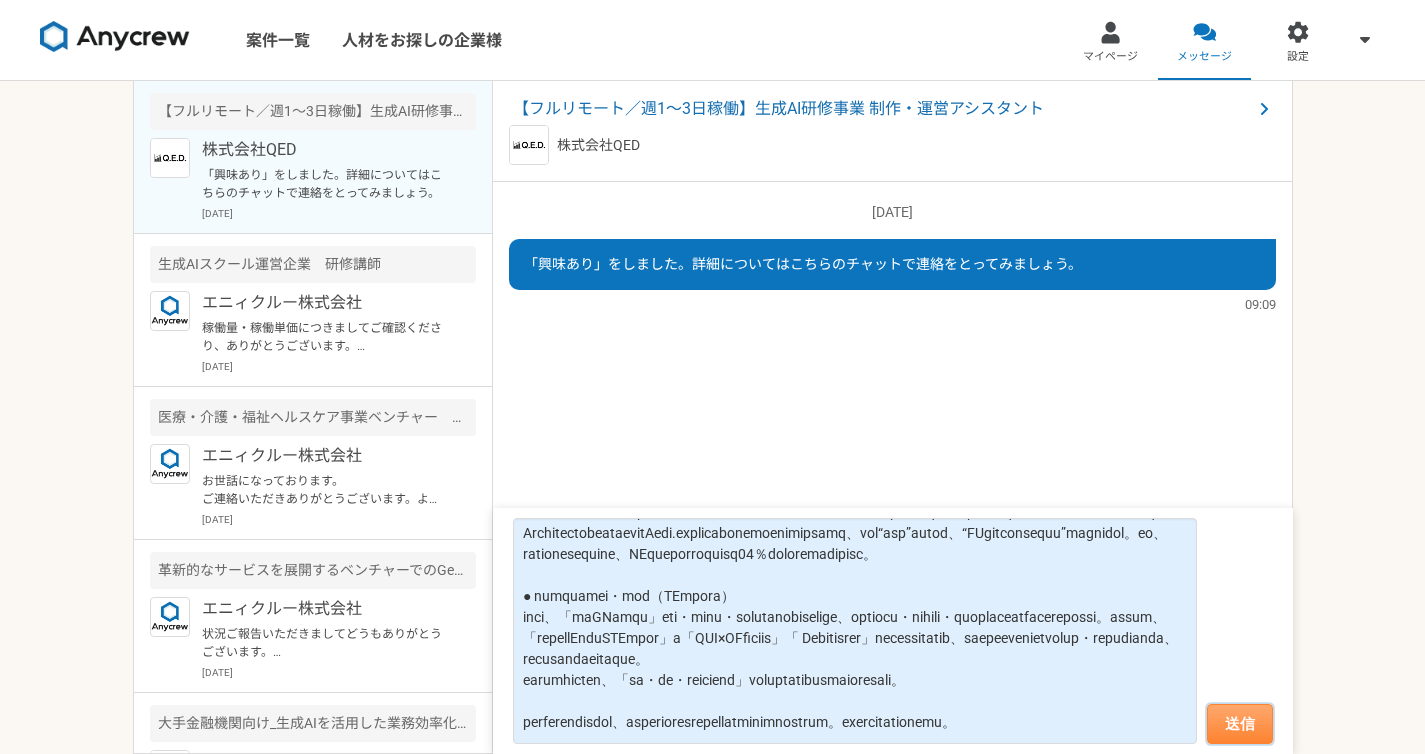 click on "送信" at bounding box center (1240, 724) 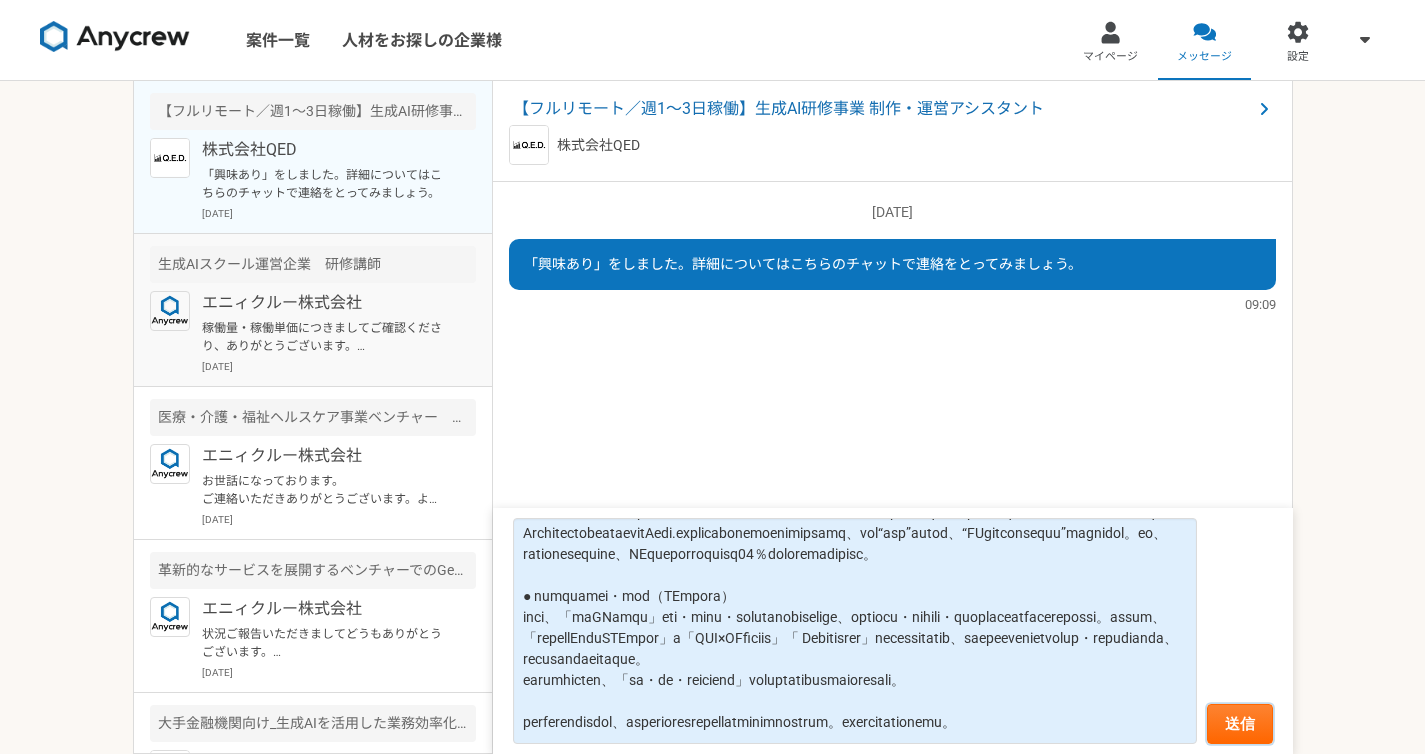type 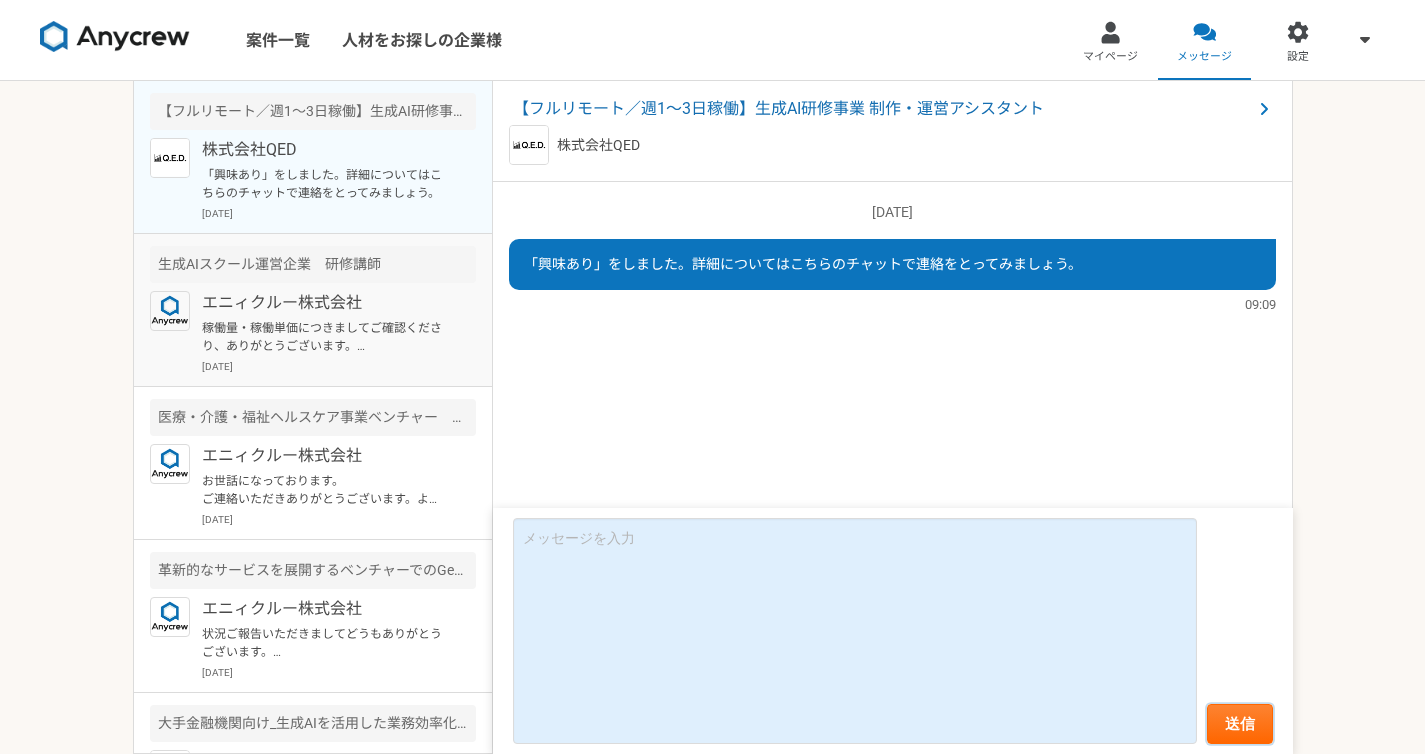 scroll, scrollTop: 0, scrollLeft: 0, axis: both 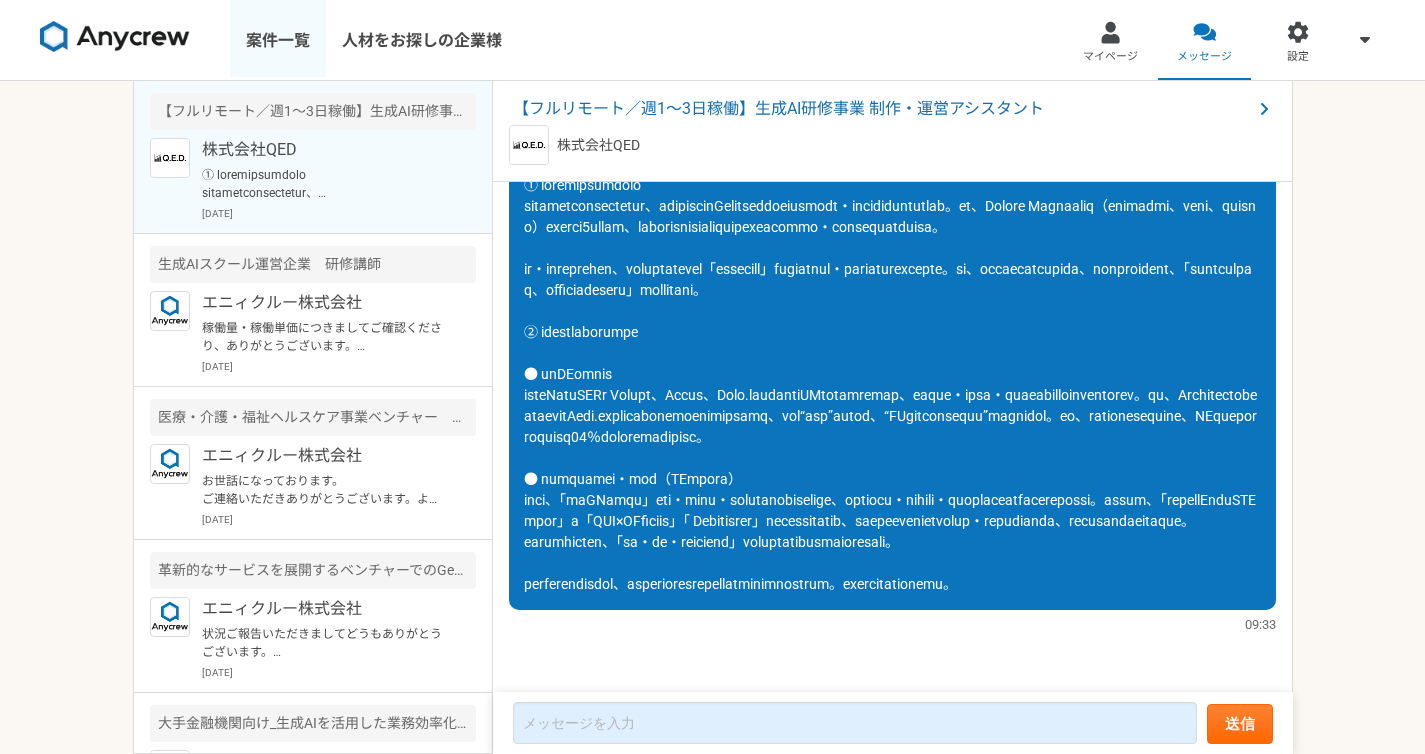 click on "案件一覧" at bounding box center (278, 40) 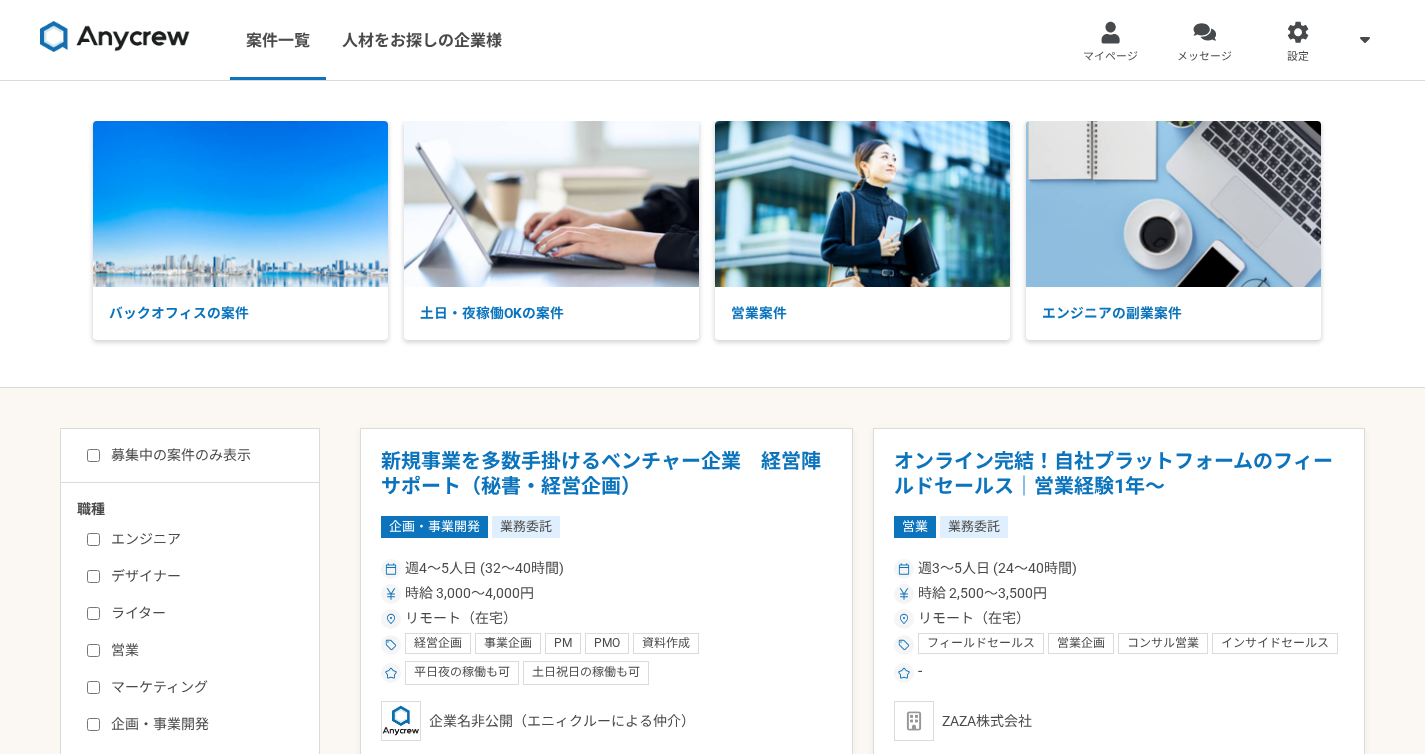 click on "募集中の案件のみ表示 職種 エンジニア デザイナー ライター 営業 マーケティング 企画・事業開発 バックオフィス その他 稼働時間 週1人日（8時間）以下 週2人日（16時間）以下 週3人日（24時間）以下 週4人日（32時間）以下 週5人日（40時間）以下 希望条件 土日稼働OK 平日夜稼働OK リモート（在宅）" at bounding box center [190, 768] 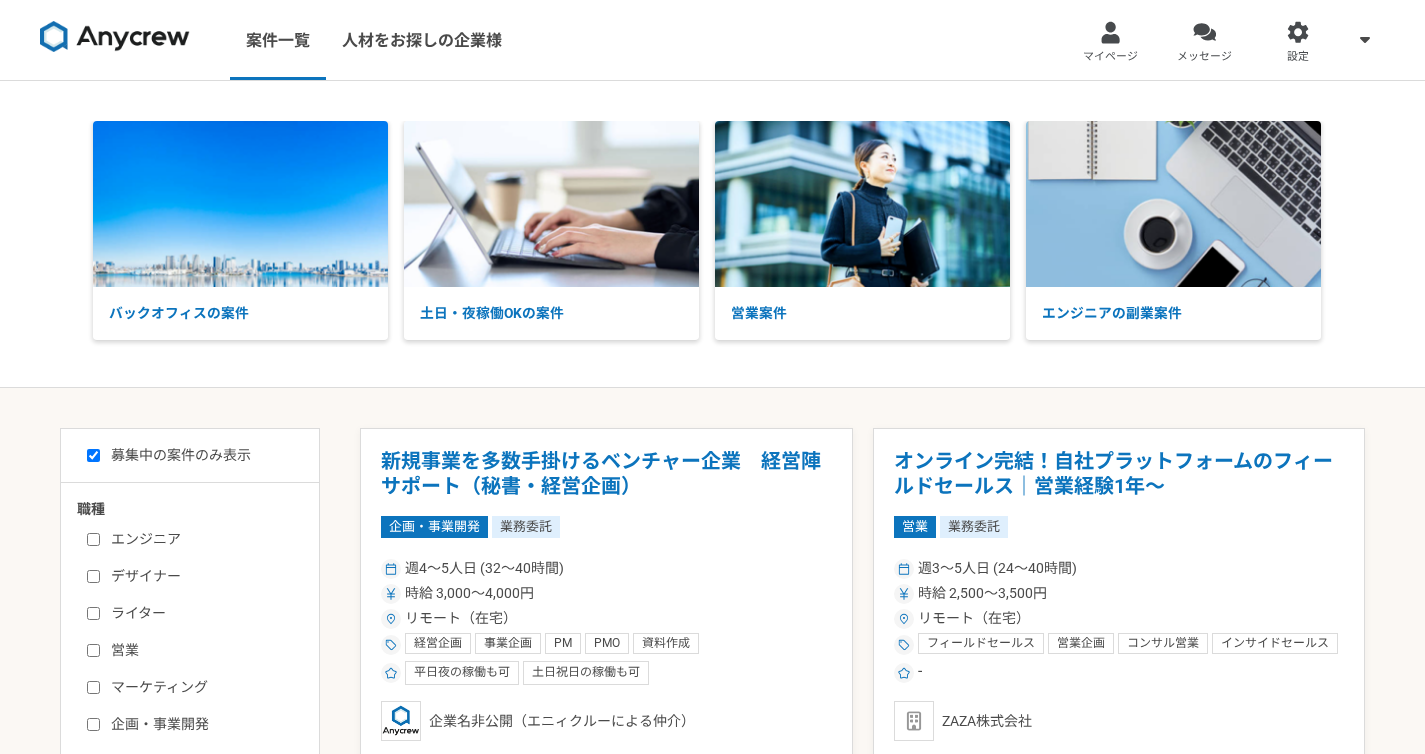 checkbox on "true" 